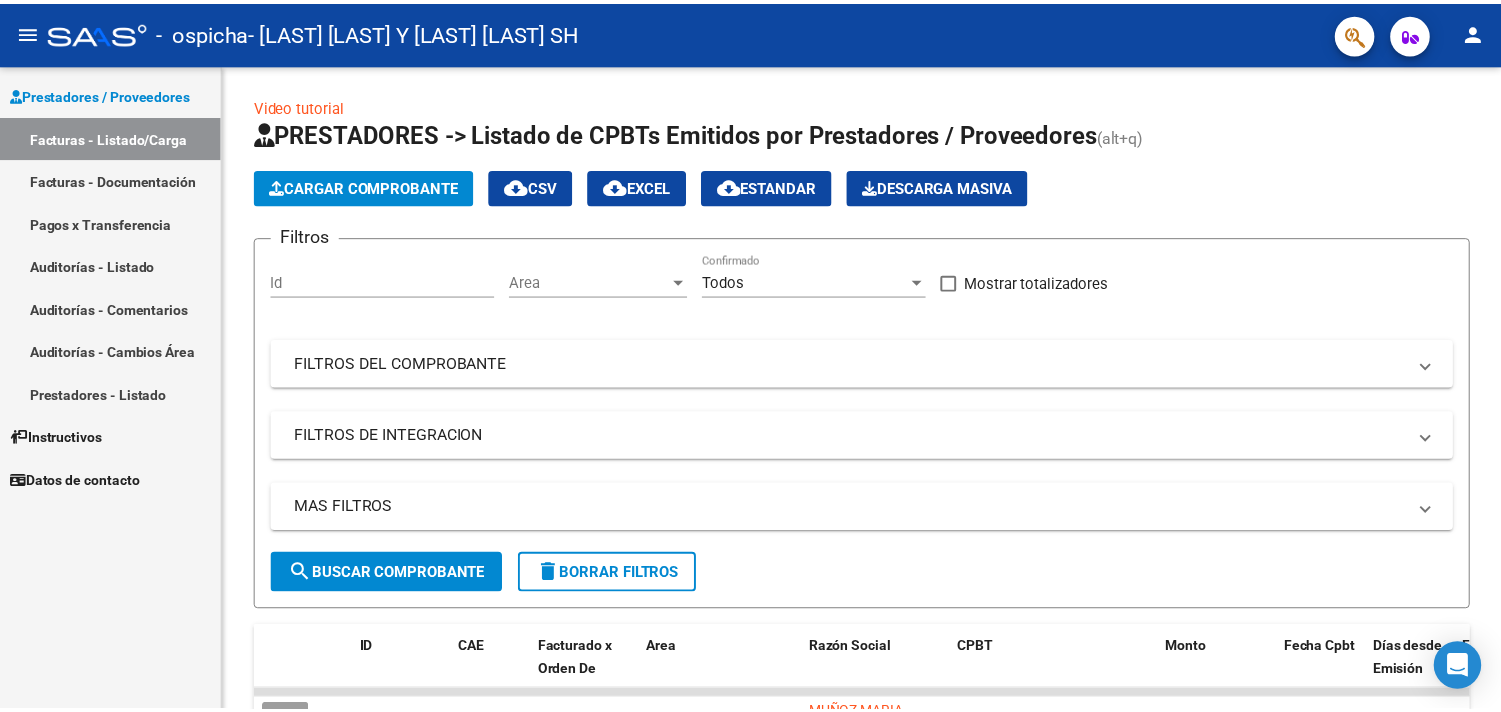 scroll, scrollTop: 0, scrollLeft: 0, axis: both 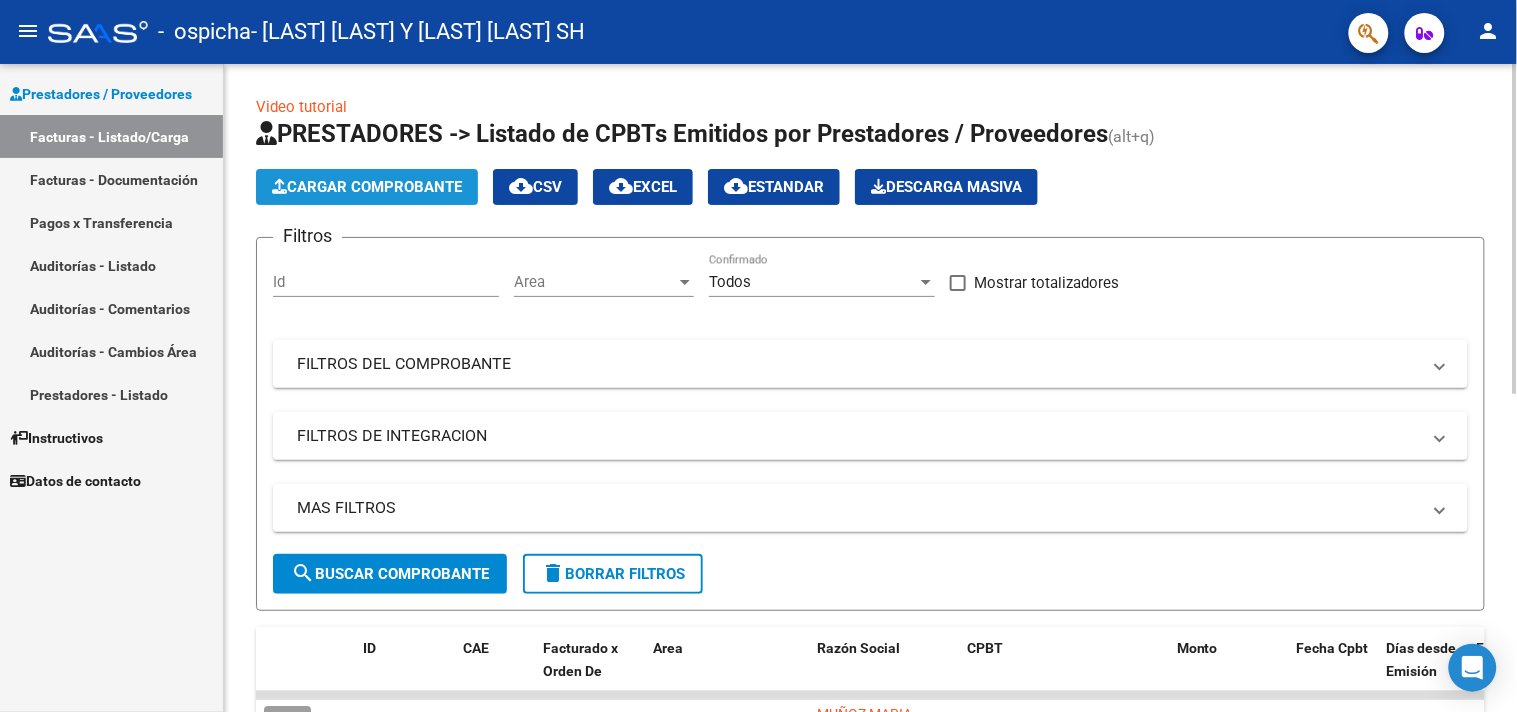 click on "Cargar Comprobante" 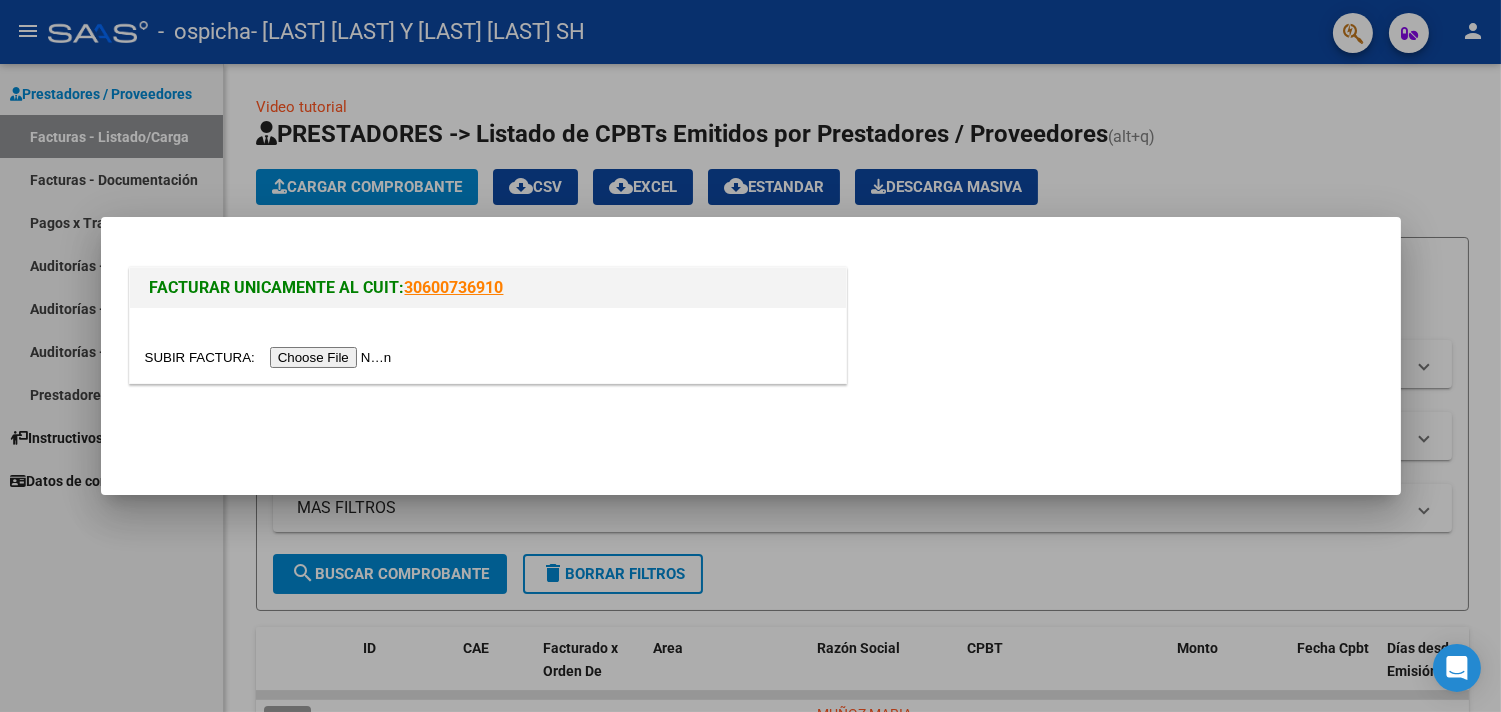 click at bounding box center [271, 357] 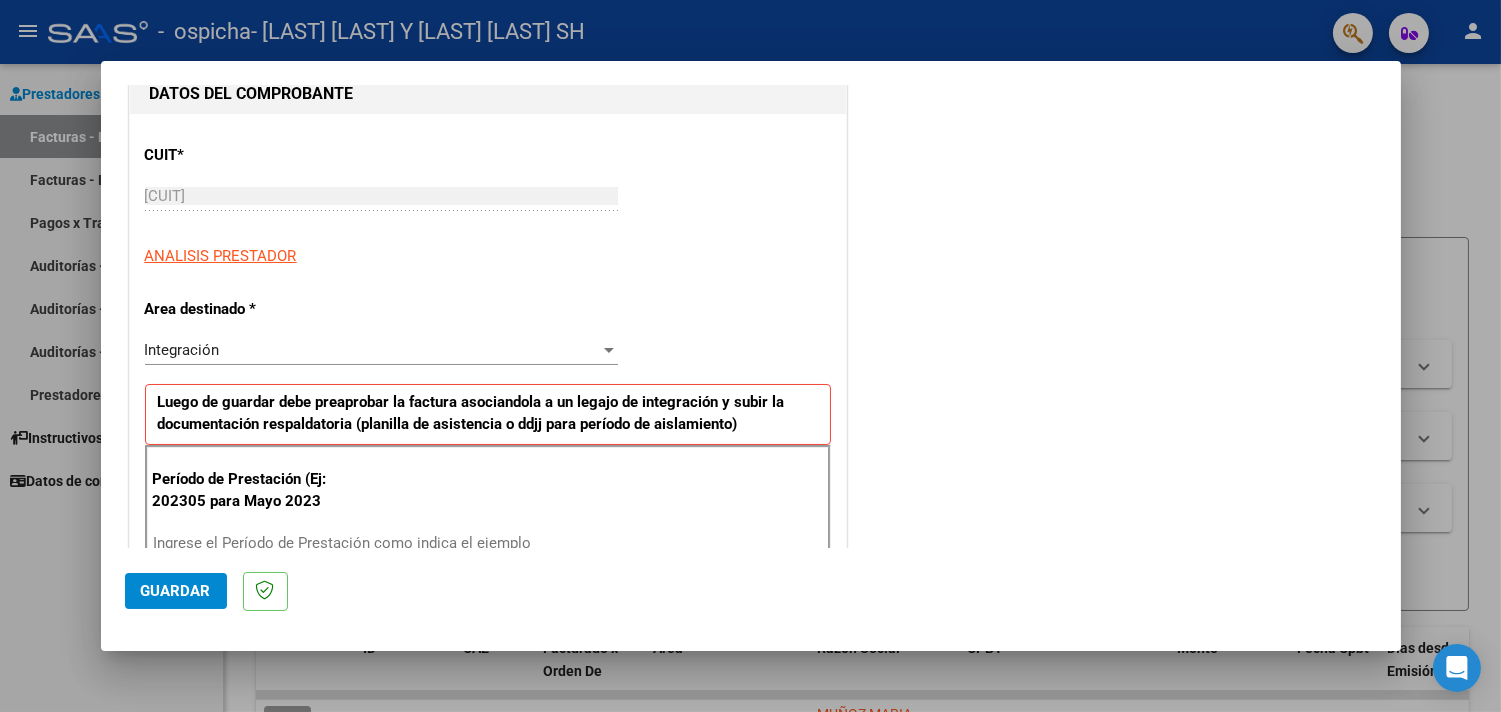 scroll, scrollTop: 333, scrollLeft: 0, axis: vertical 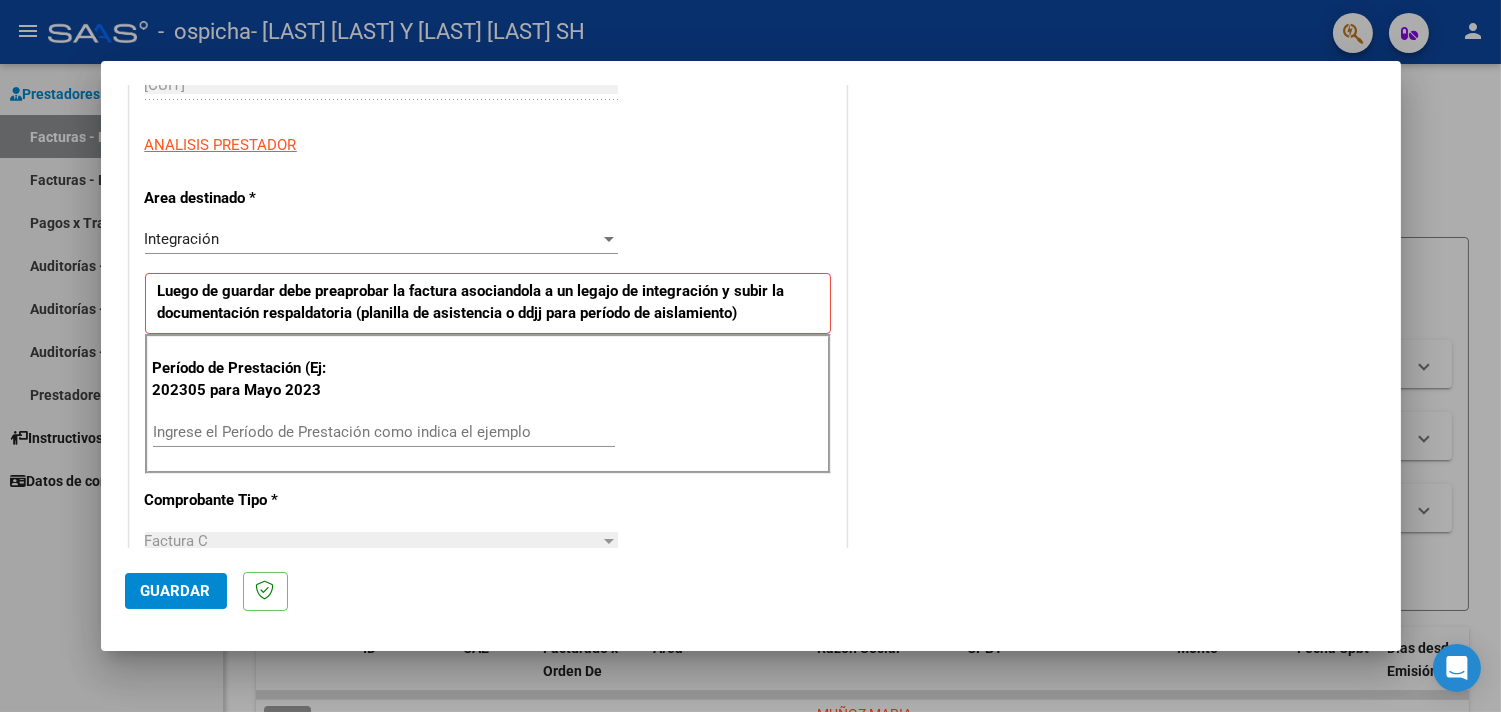 click on "Ingrese el Período de Prestación como indica el ejemplo" at bounding box center (384, 432) 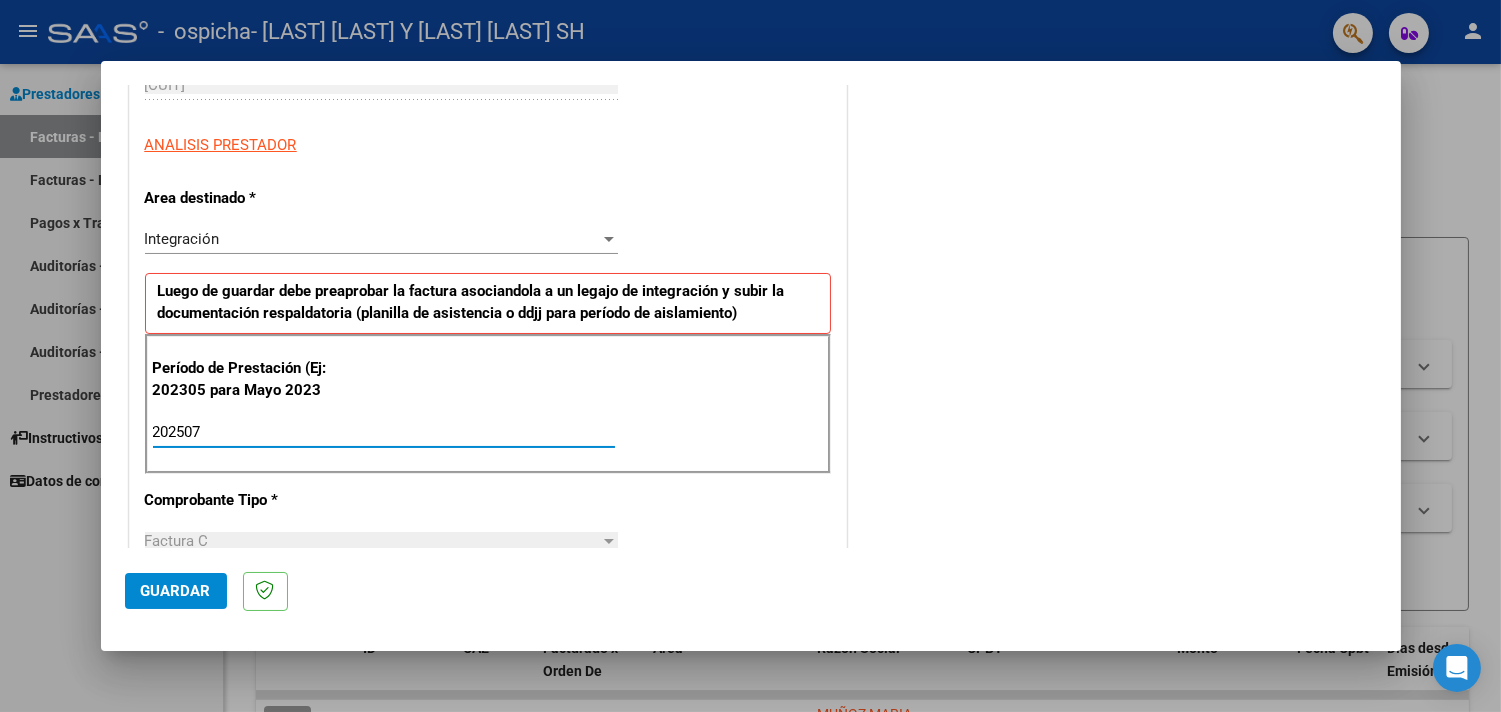 type on "202507" 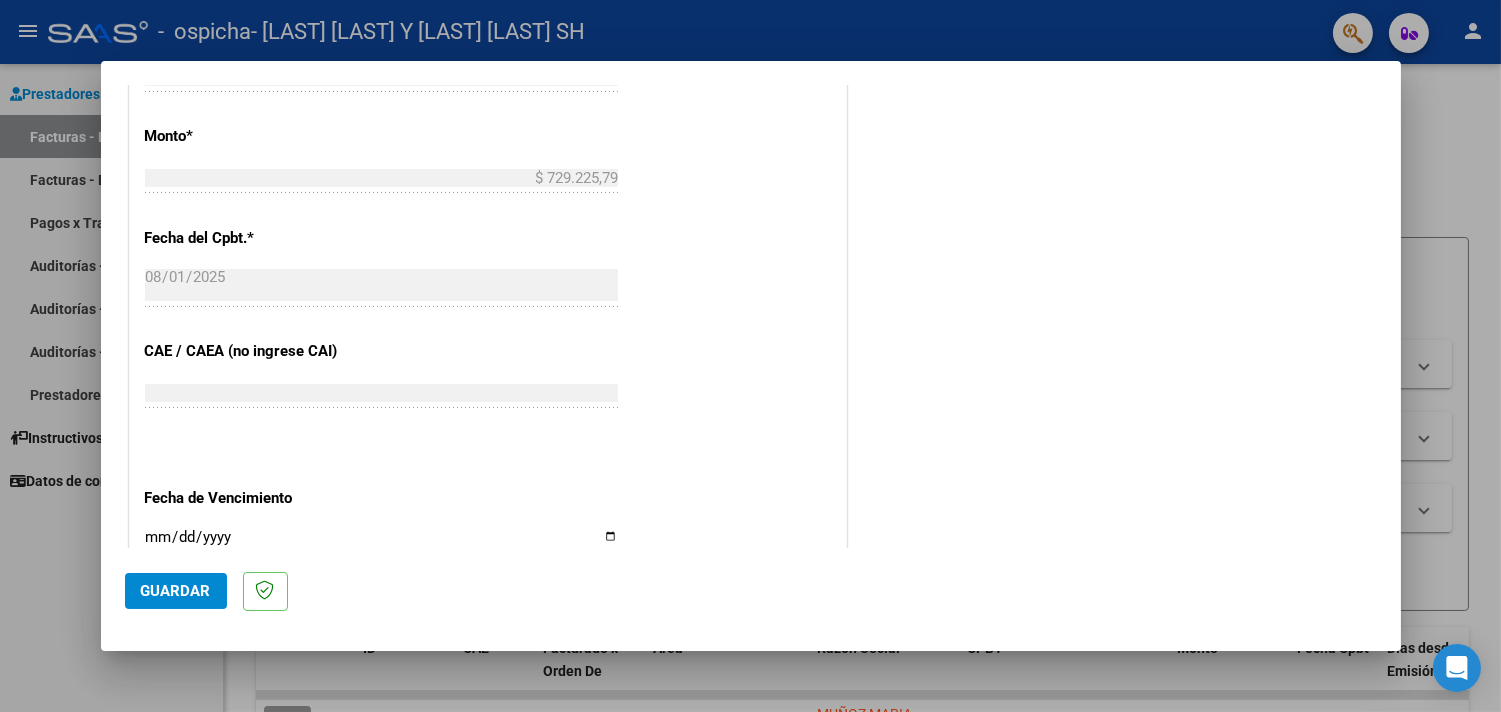scroll, scrollTop: 1111, scrollLeft: 0, axis: vertical 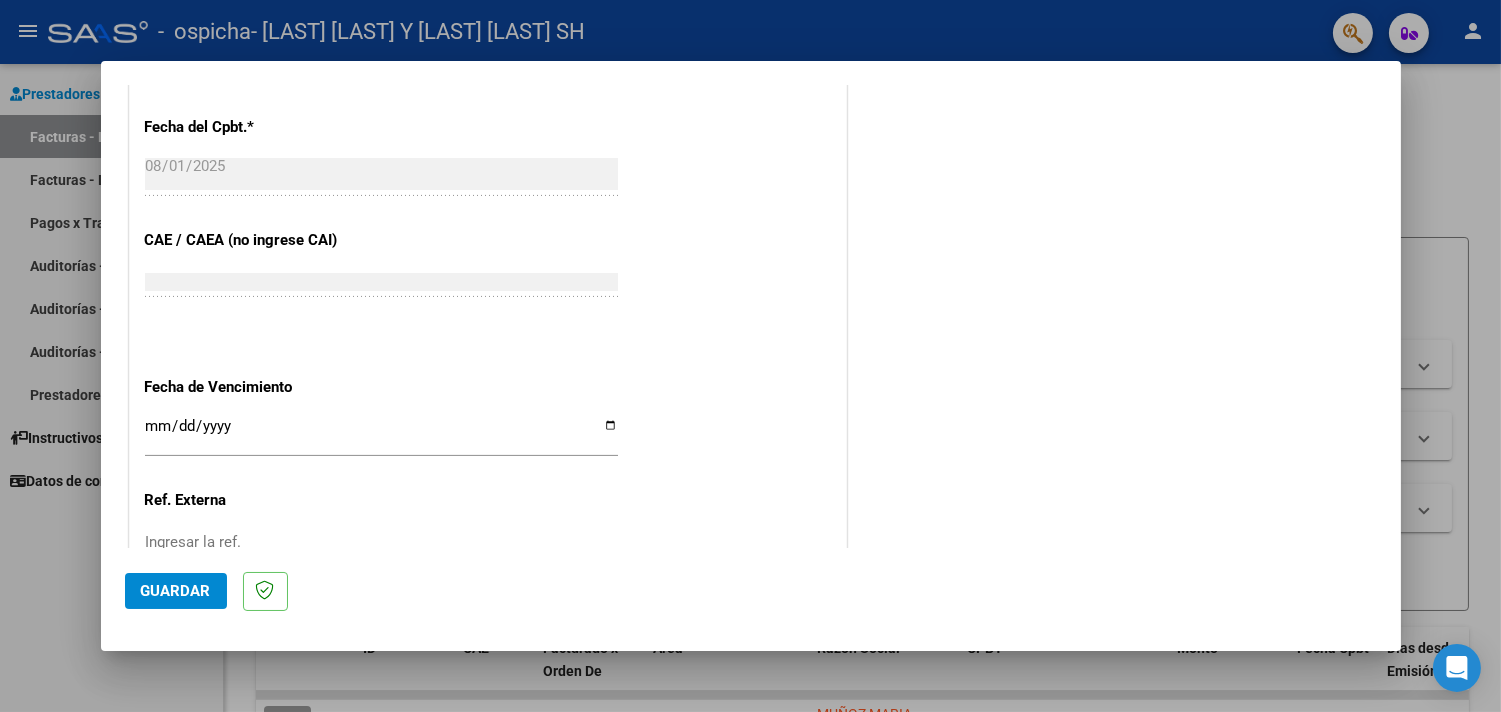 click on "Ingresar la fecha" at bounding box center [381, 434] 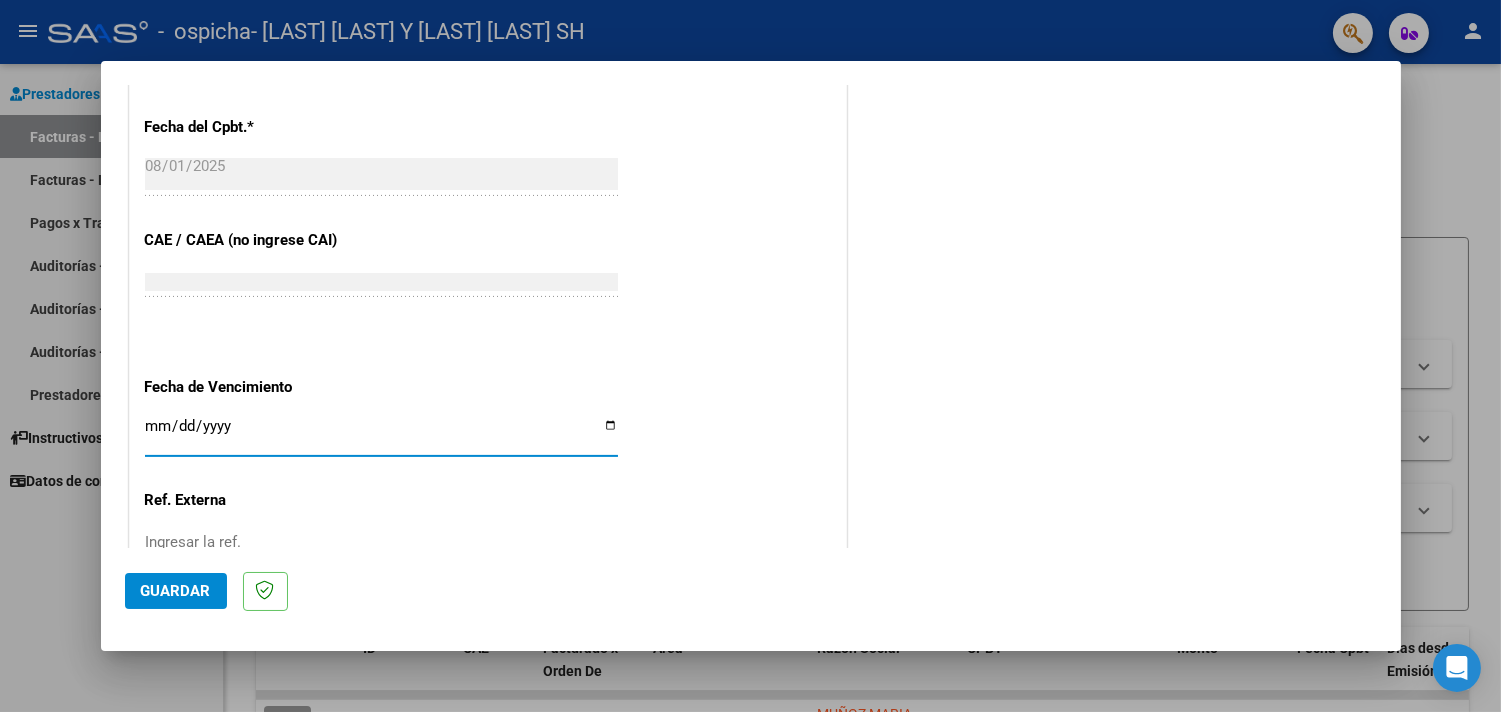 type on "[DATE]" 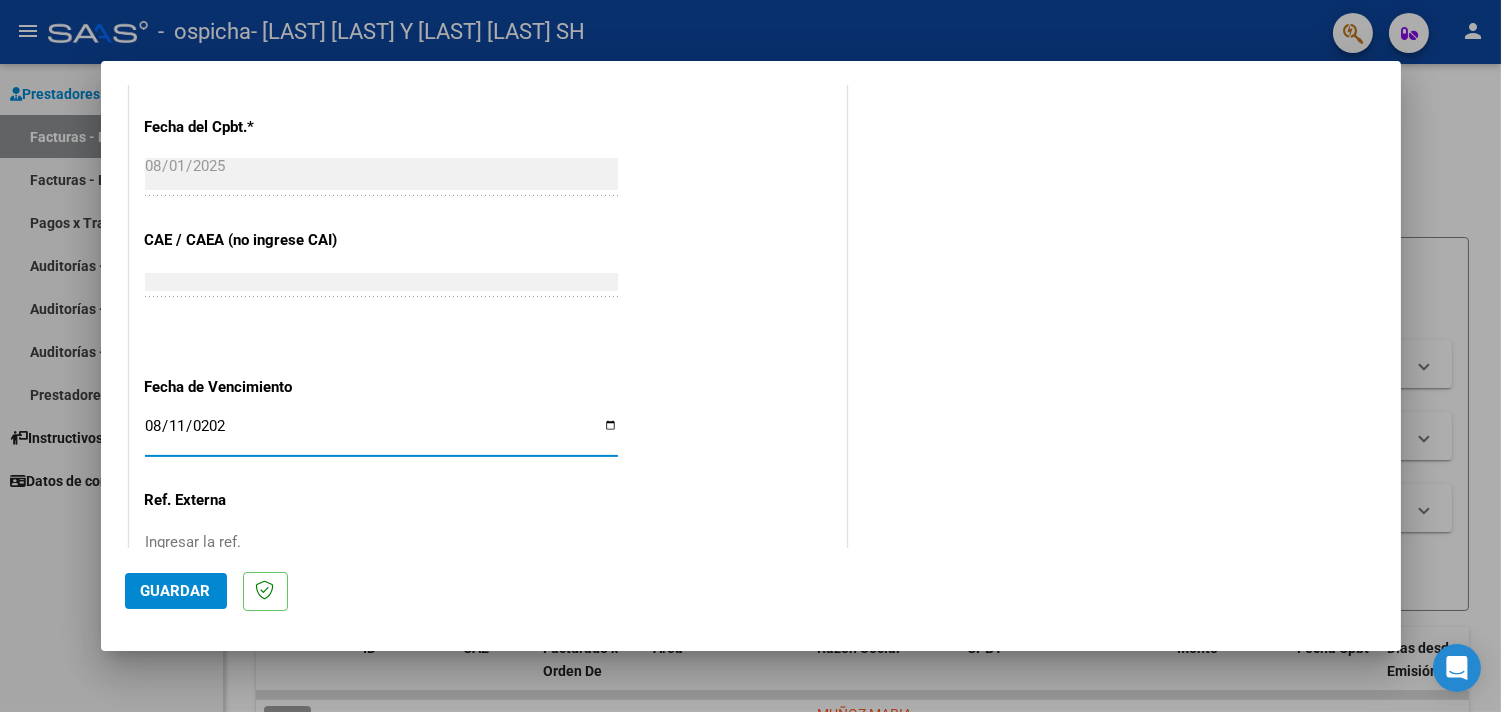 type on "2025-08-11" 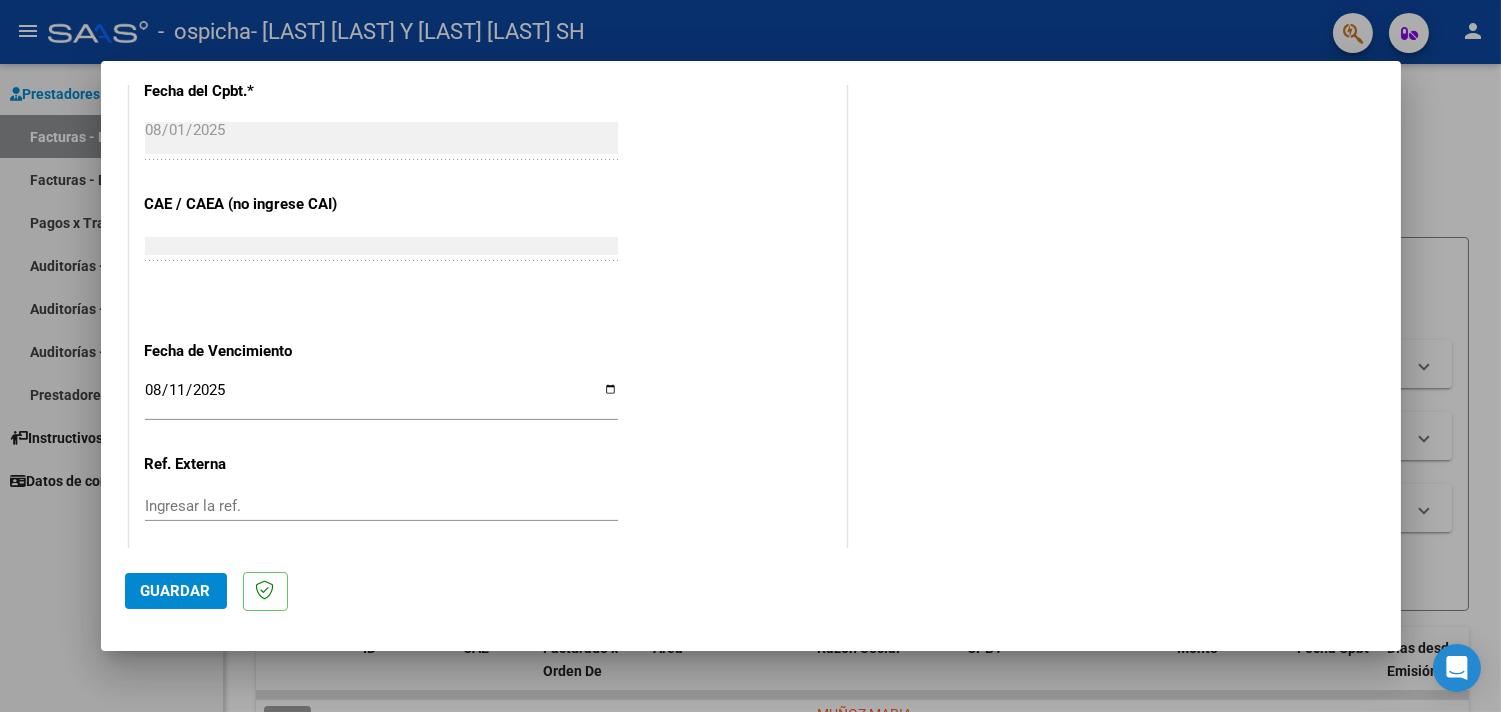 scroll, scrollTop: 1258, scrollLeft: 0, axis: vertical 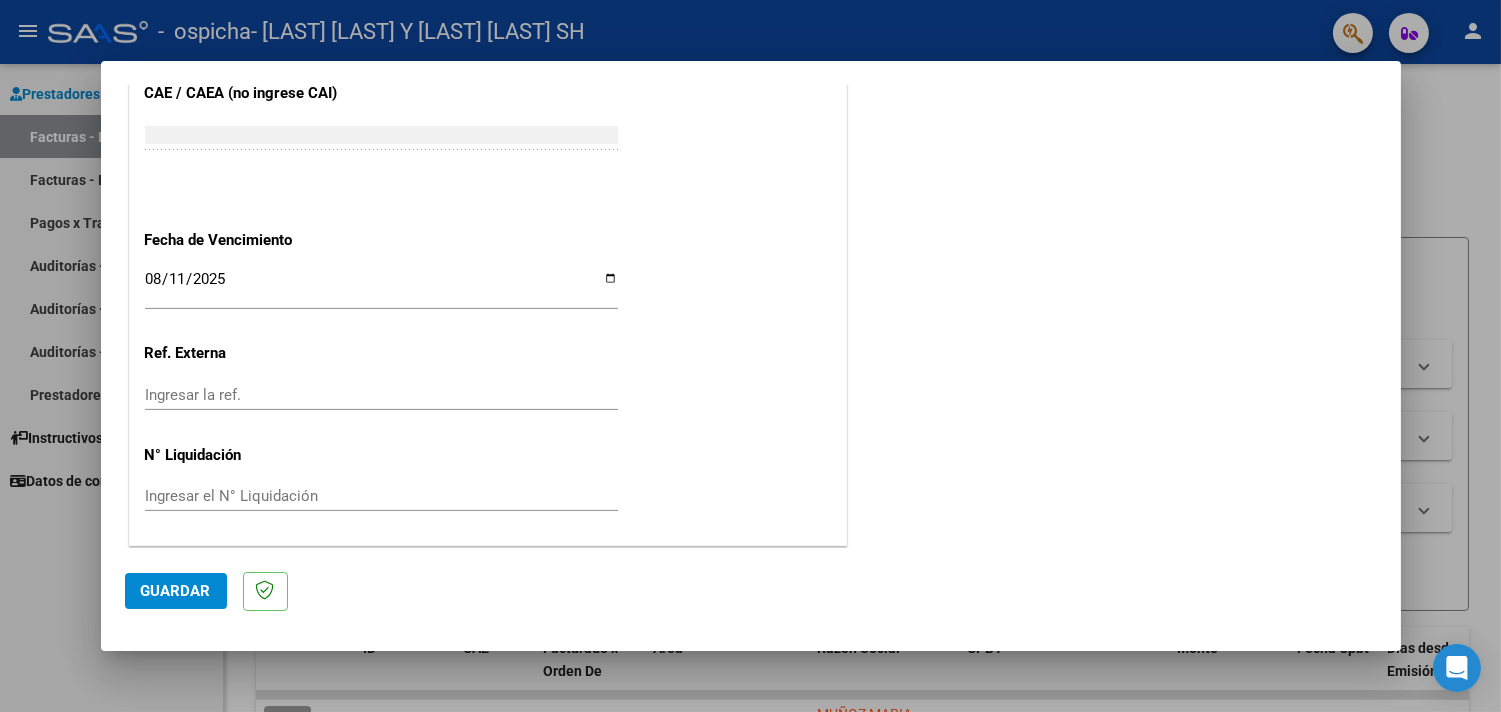 click on "Guardar" 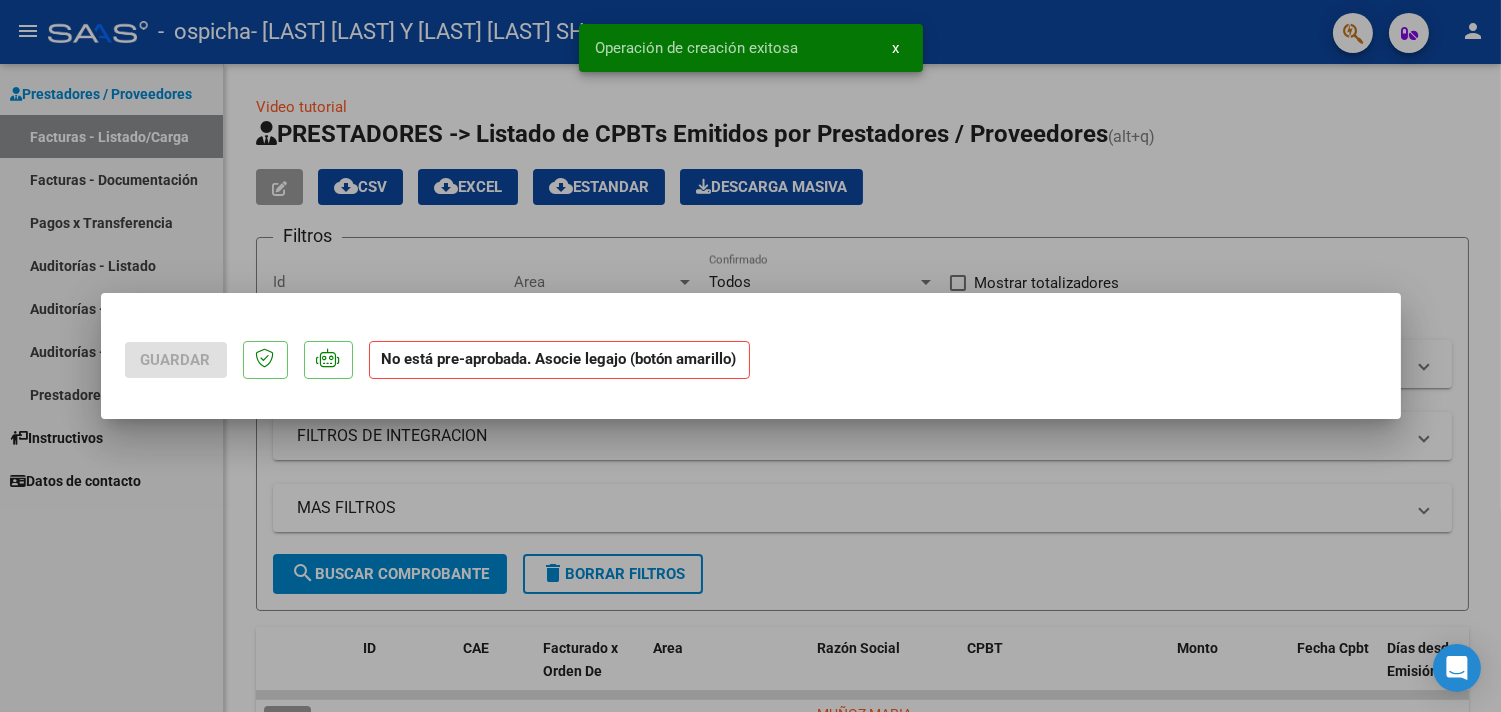 scroll, scrollTop: 0, scrollLeft: 0, axis: both 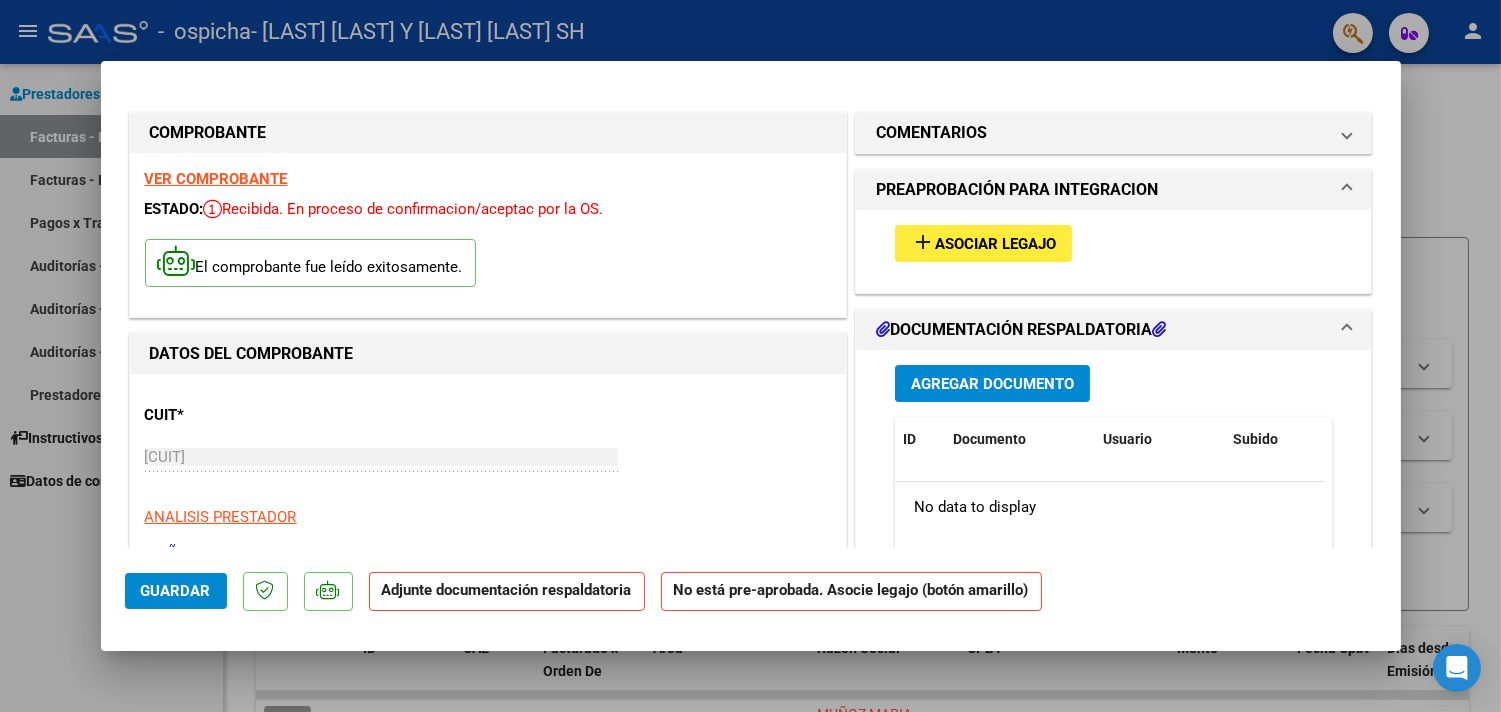 click on "add" at bounding box center (923, 242) 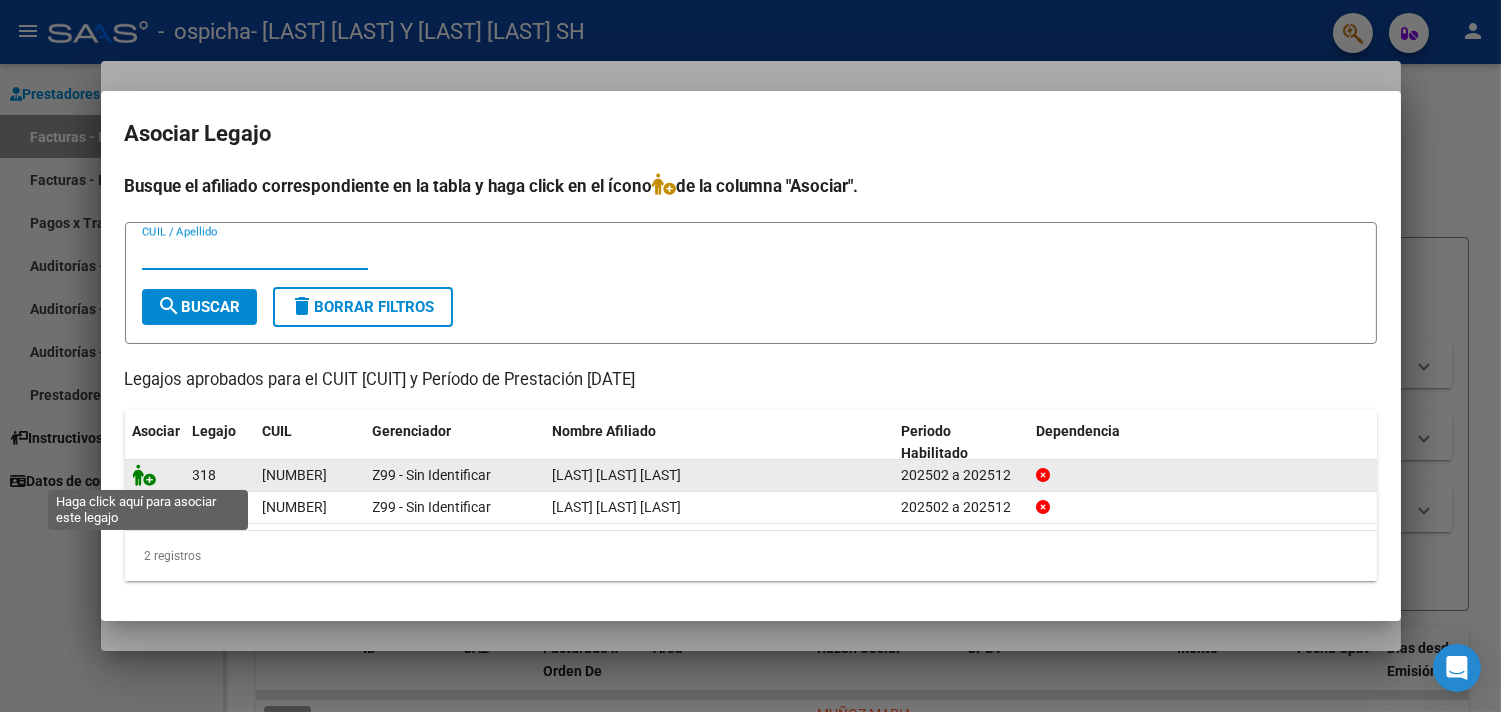 click 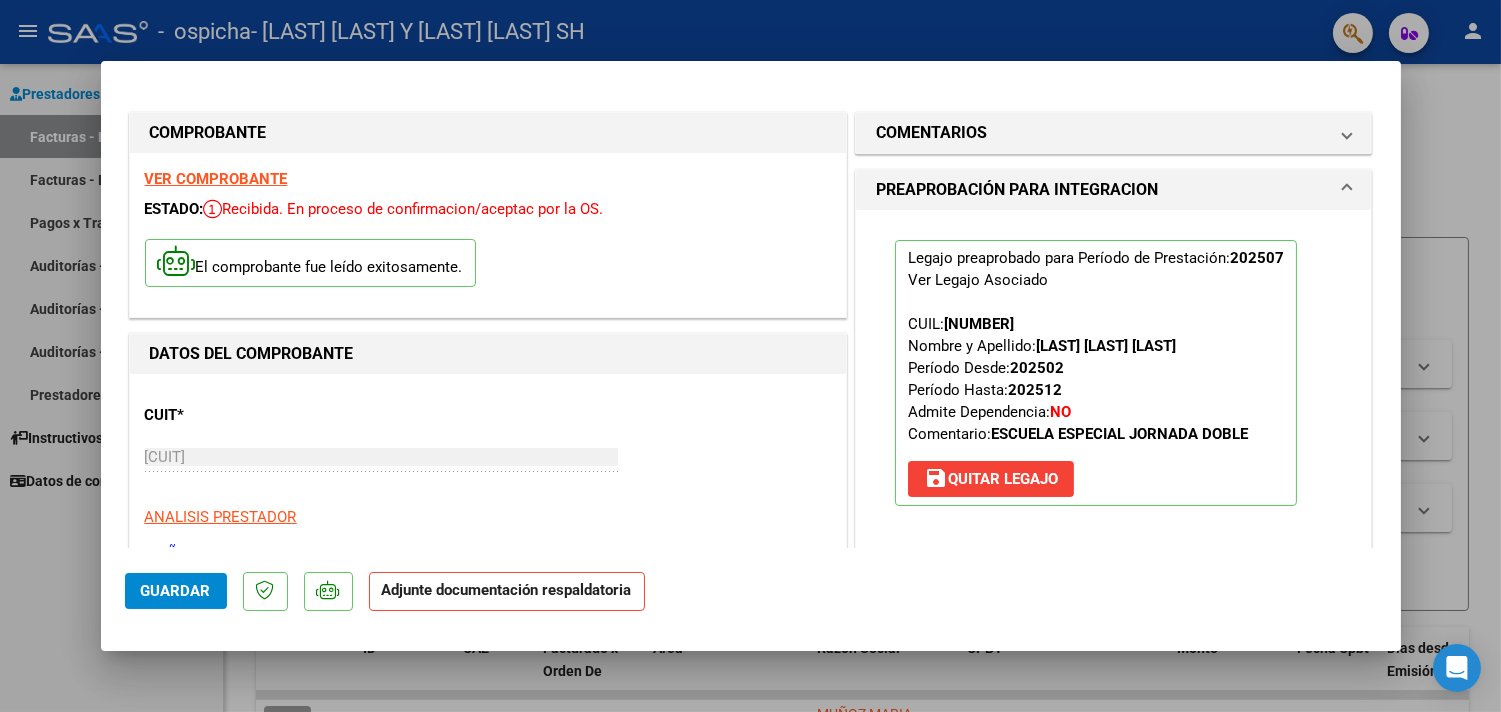 scroll, scrollTop: 333, scrollLeft: 0, axis: vertical 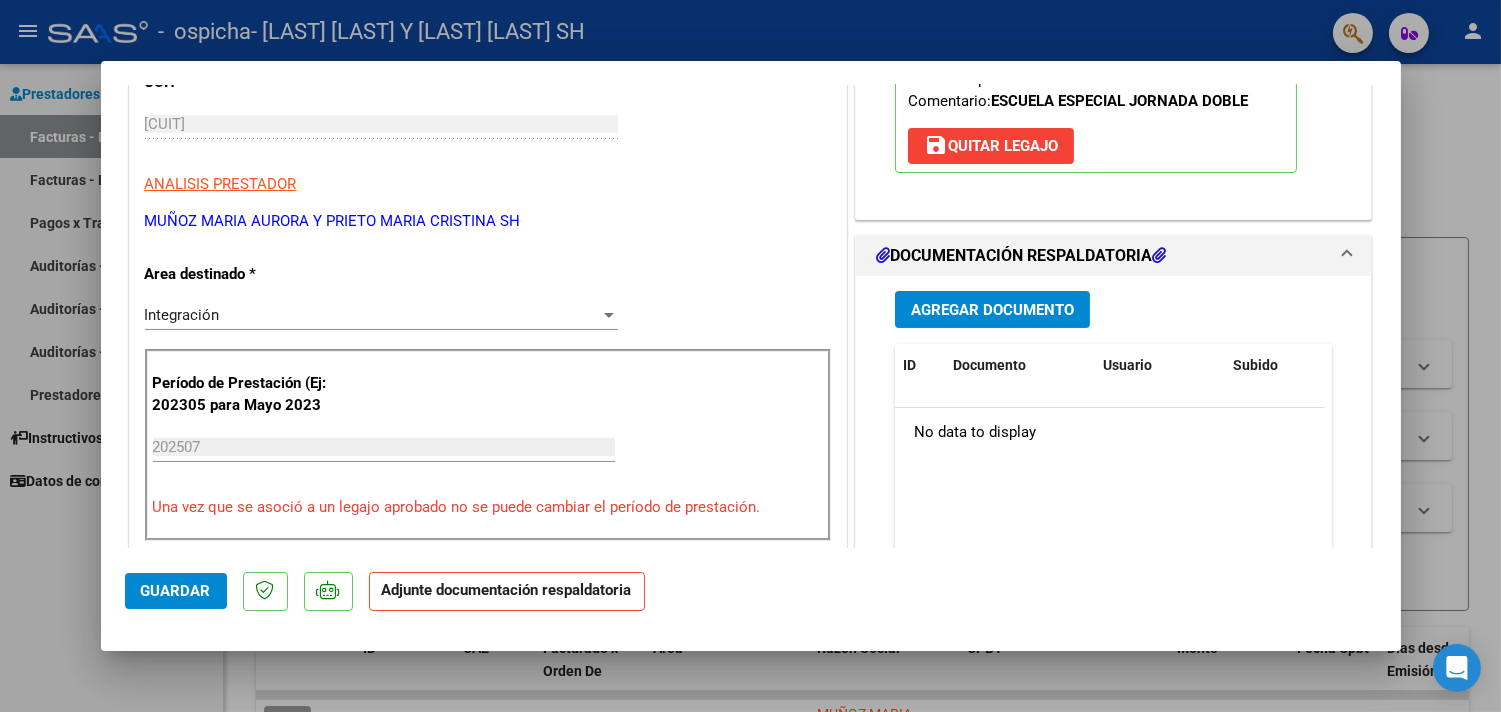 click on "Agregar Documento" at bounding box center (992, 310) 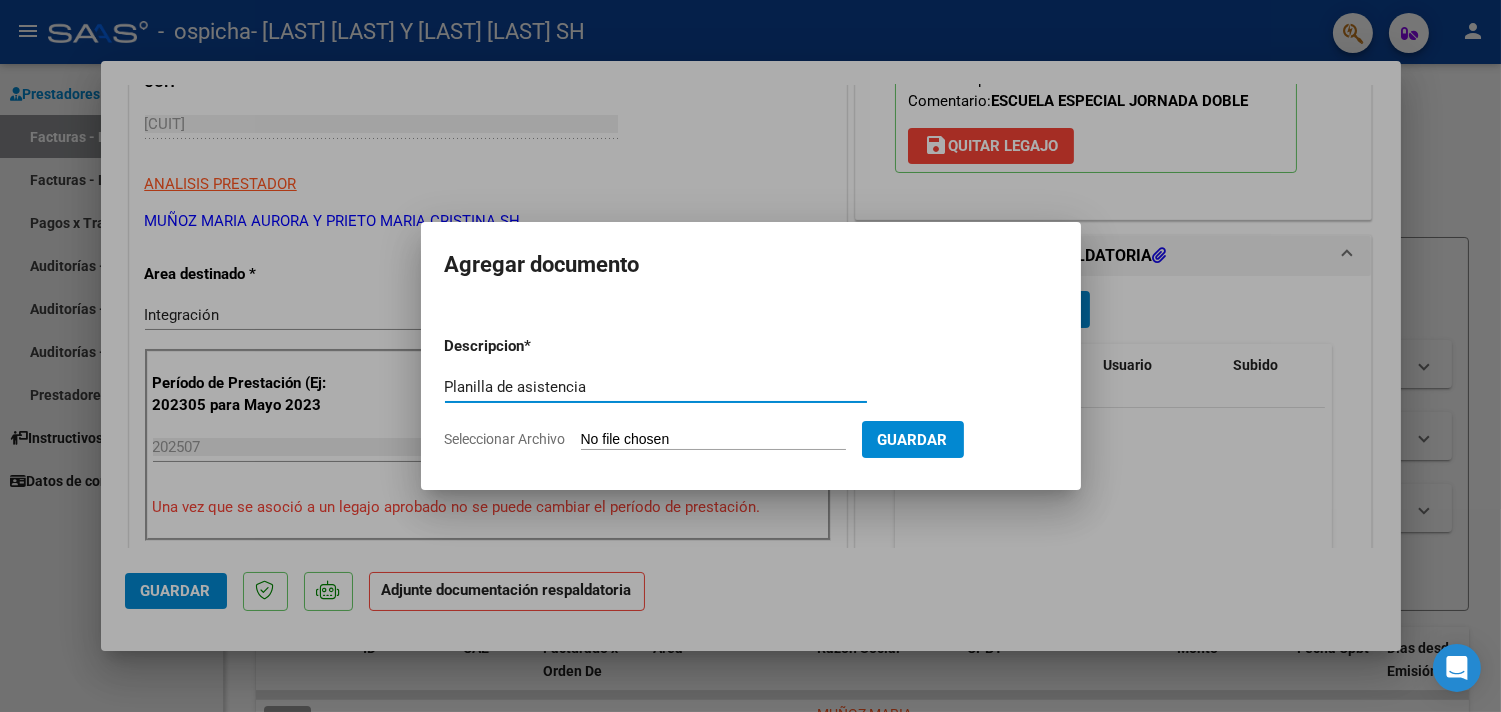 type on "Planilla de asistencia" 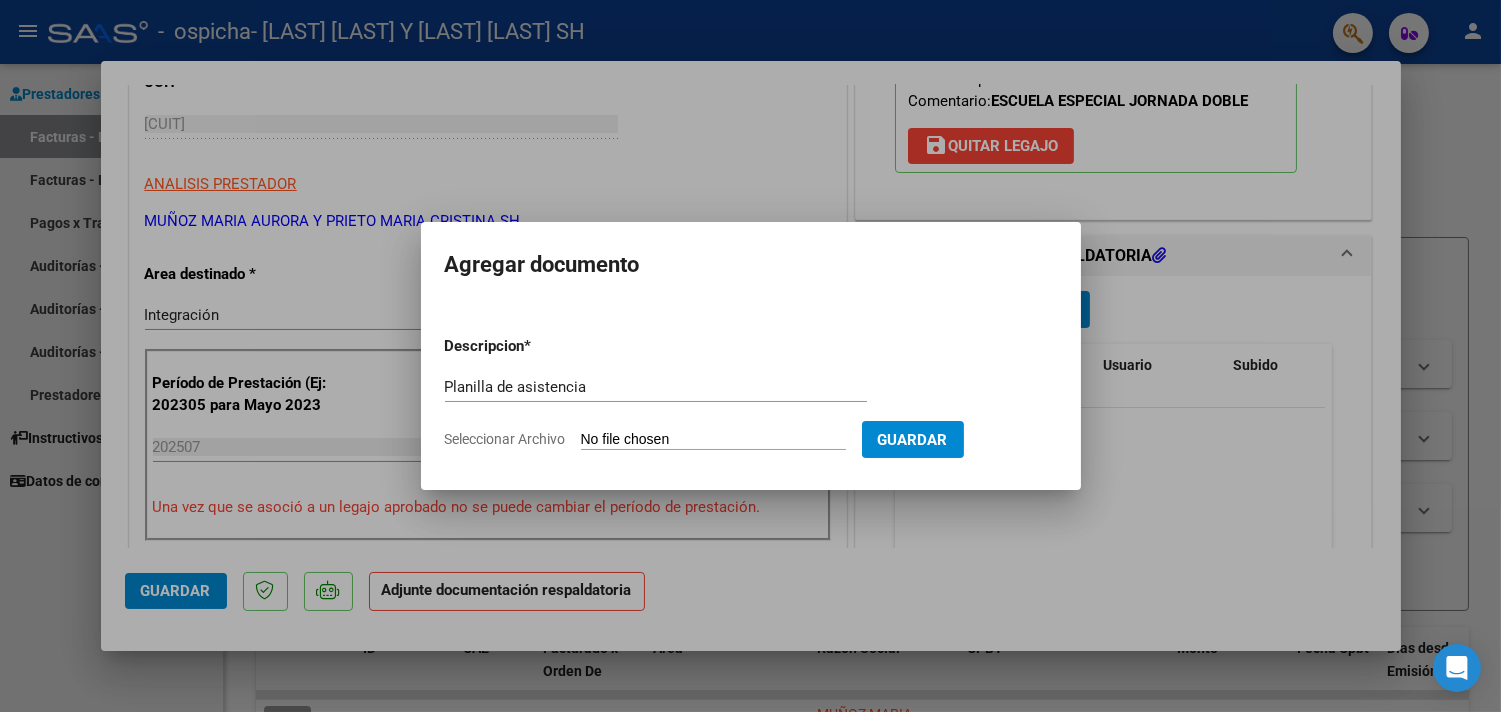 type on "C:\fakepath\[LAST] [LAST] [LAST].pdf" 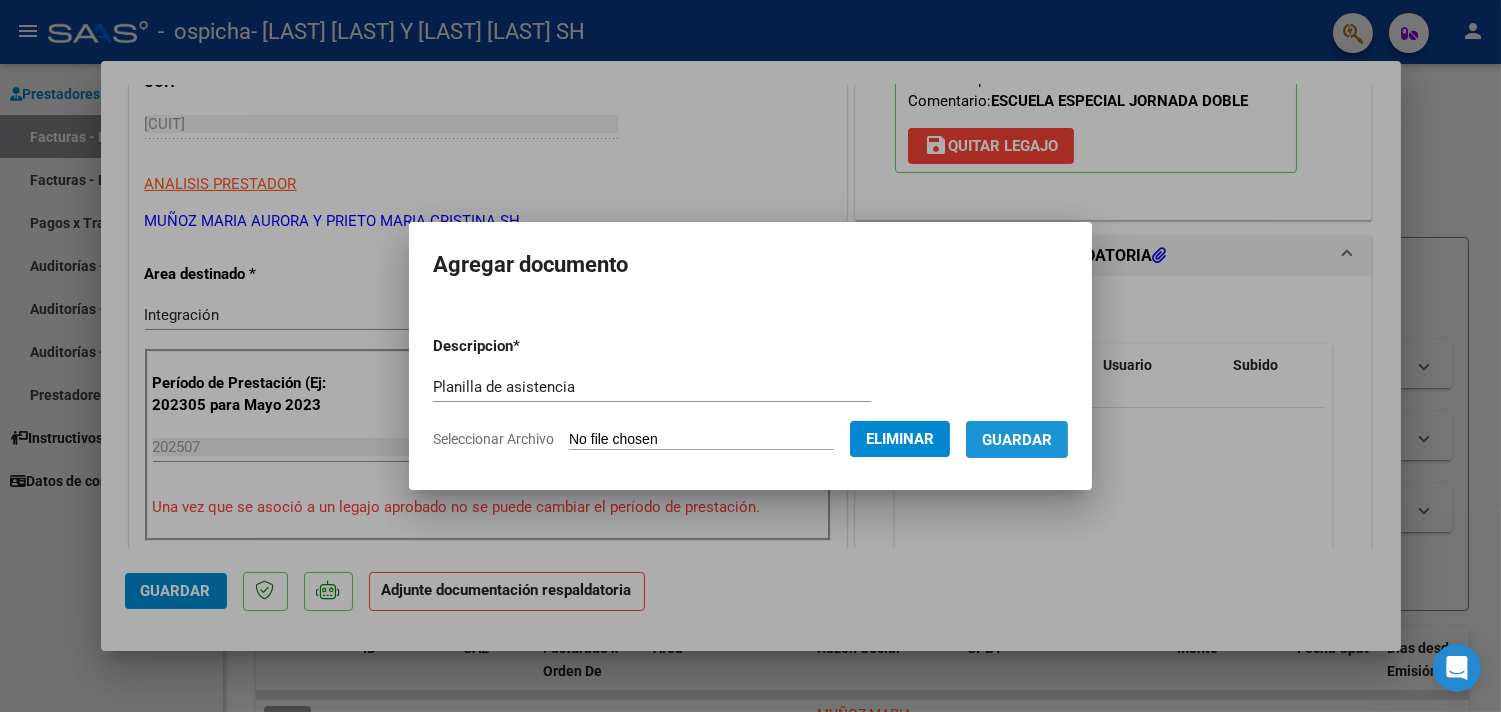 click on "Guardar" at bounding box center (1017, 440) 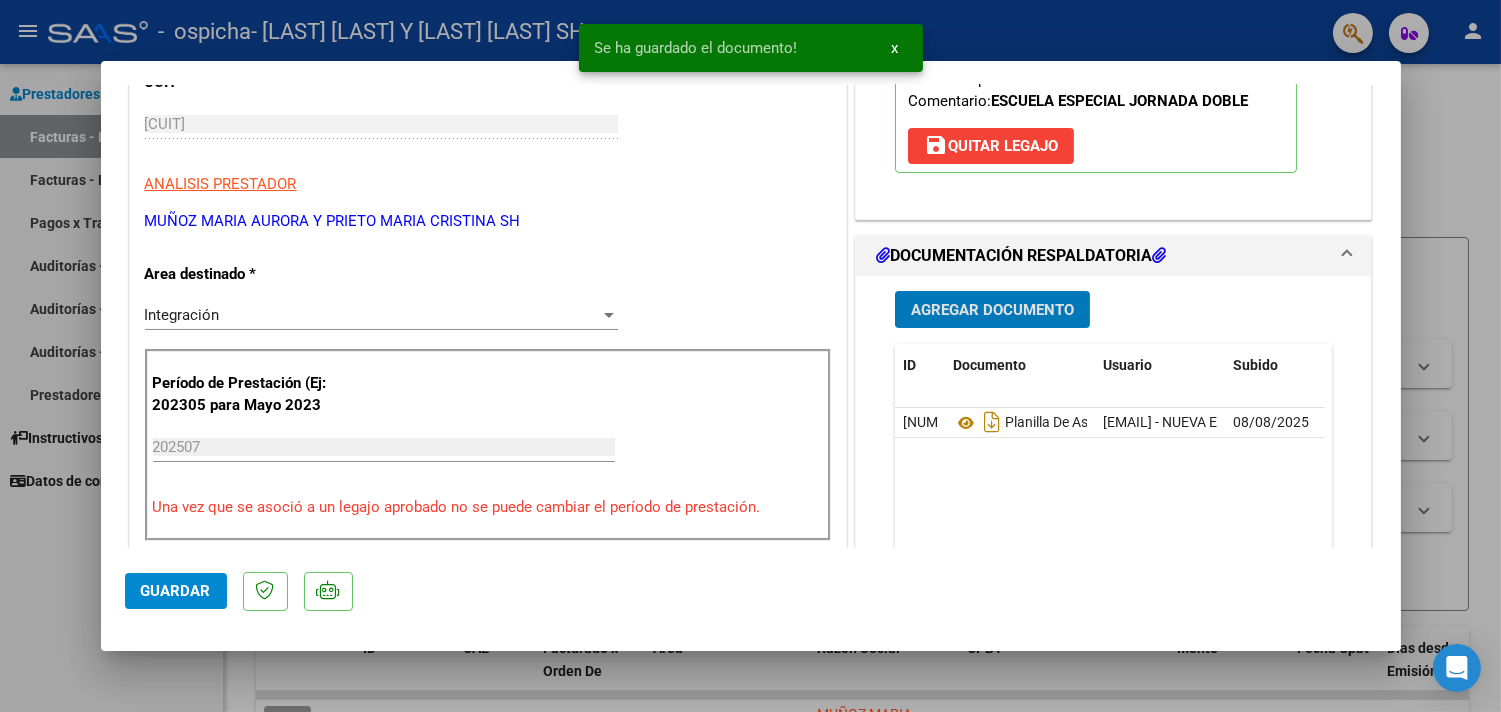 click on "Agregar Documento" at bounding box center (992, 310) 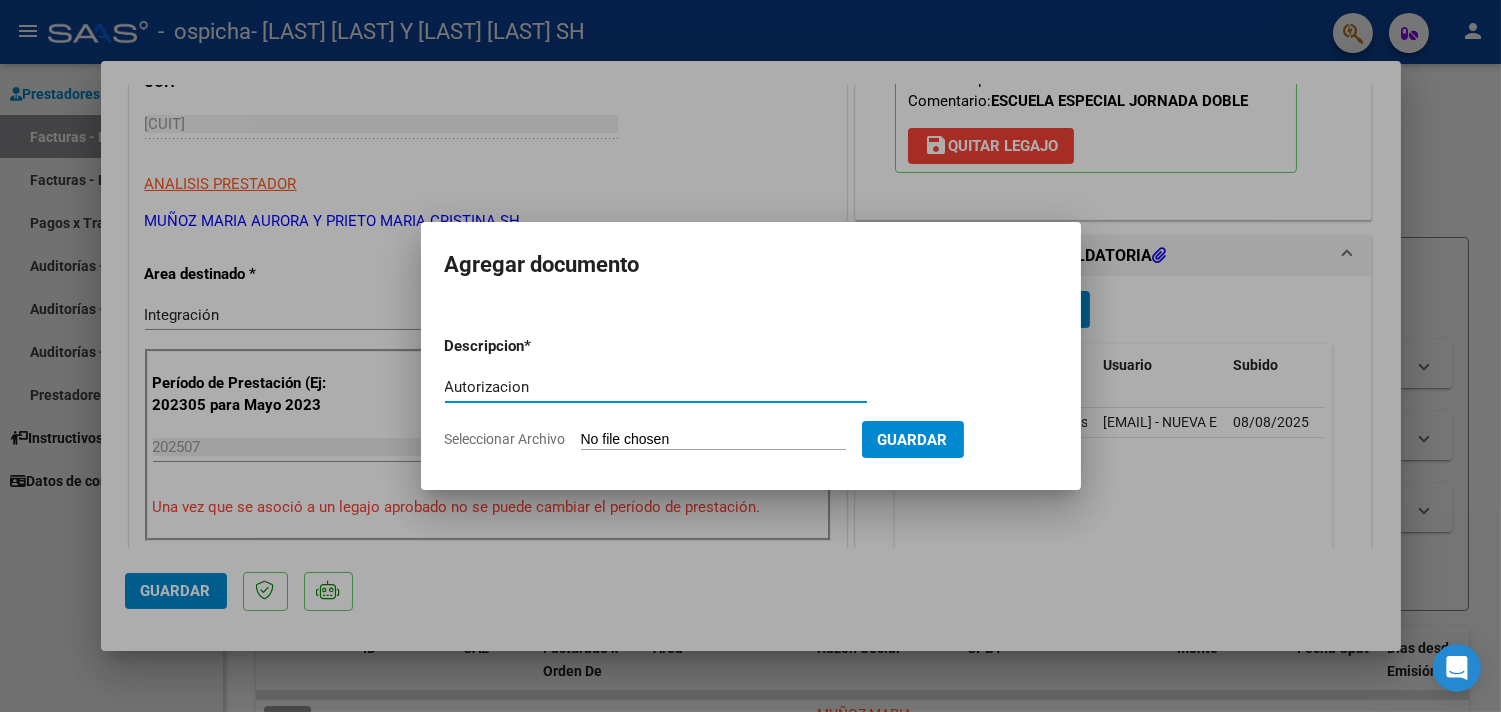 type on "Autorizacion" 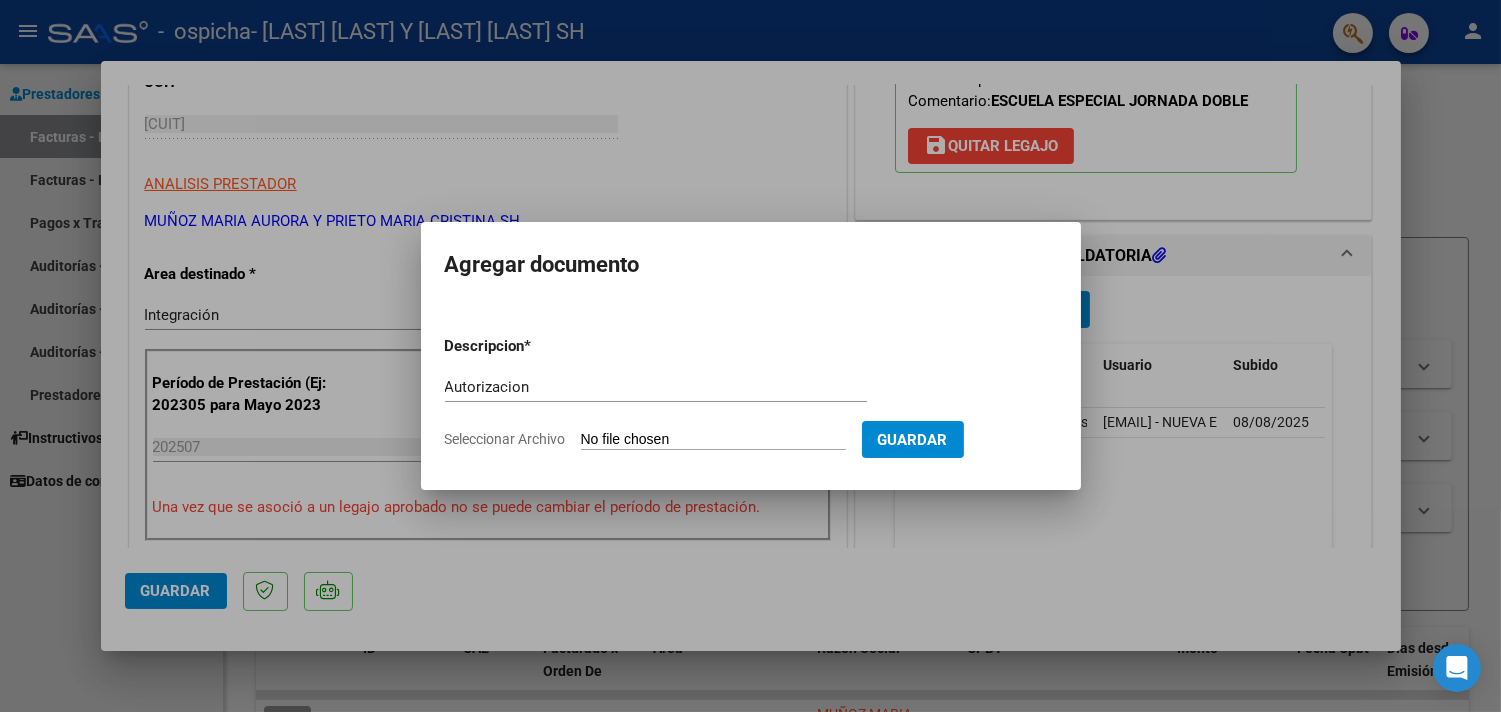 type on "C:\fakepath\[LAST] [LAST] [LAST] [DATE].pdf" 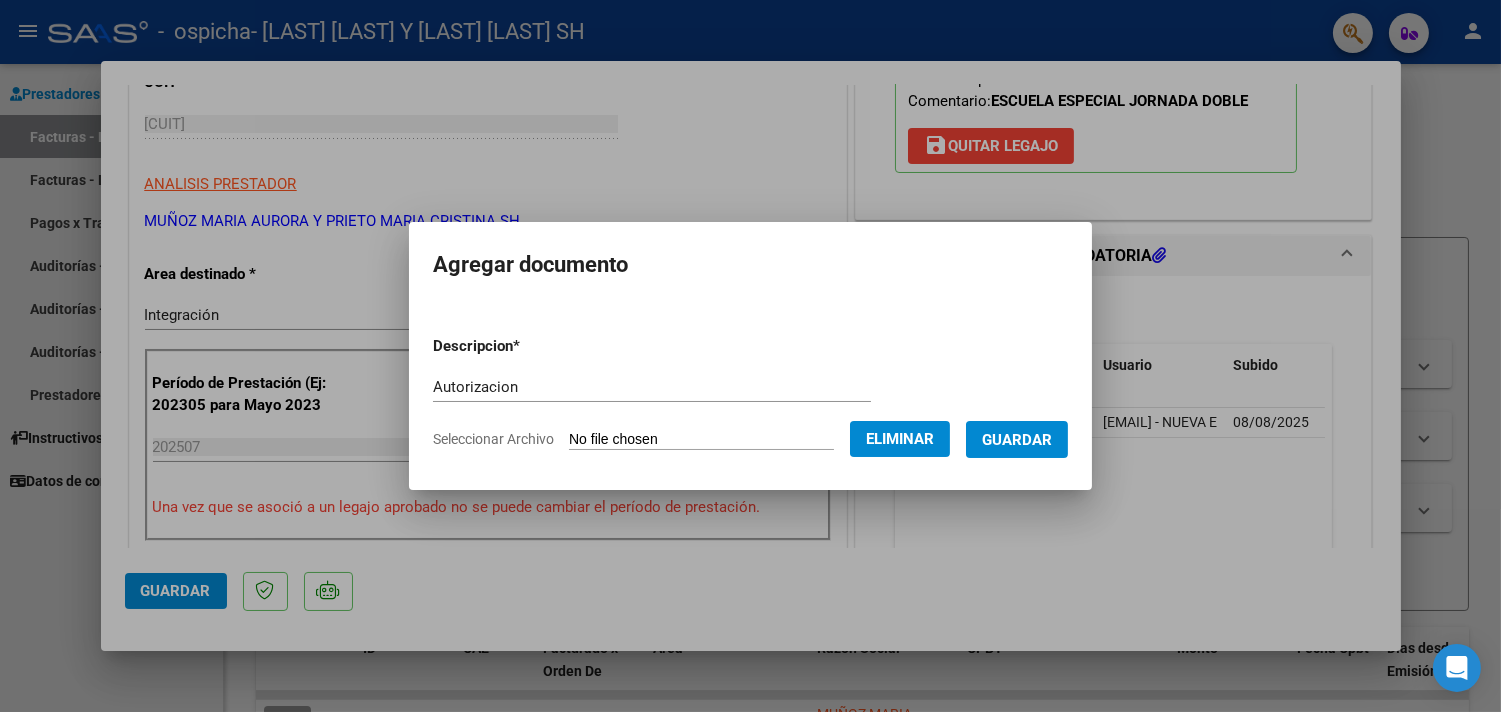 click on "Guardar" at bounding box center (1017, 440) 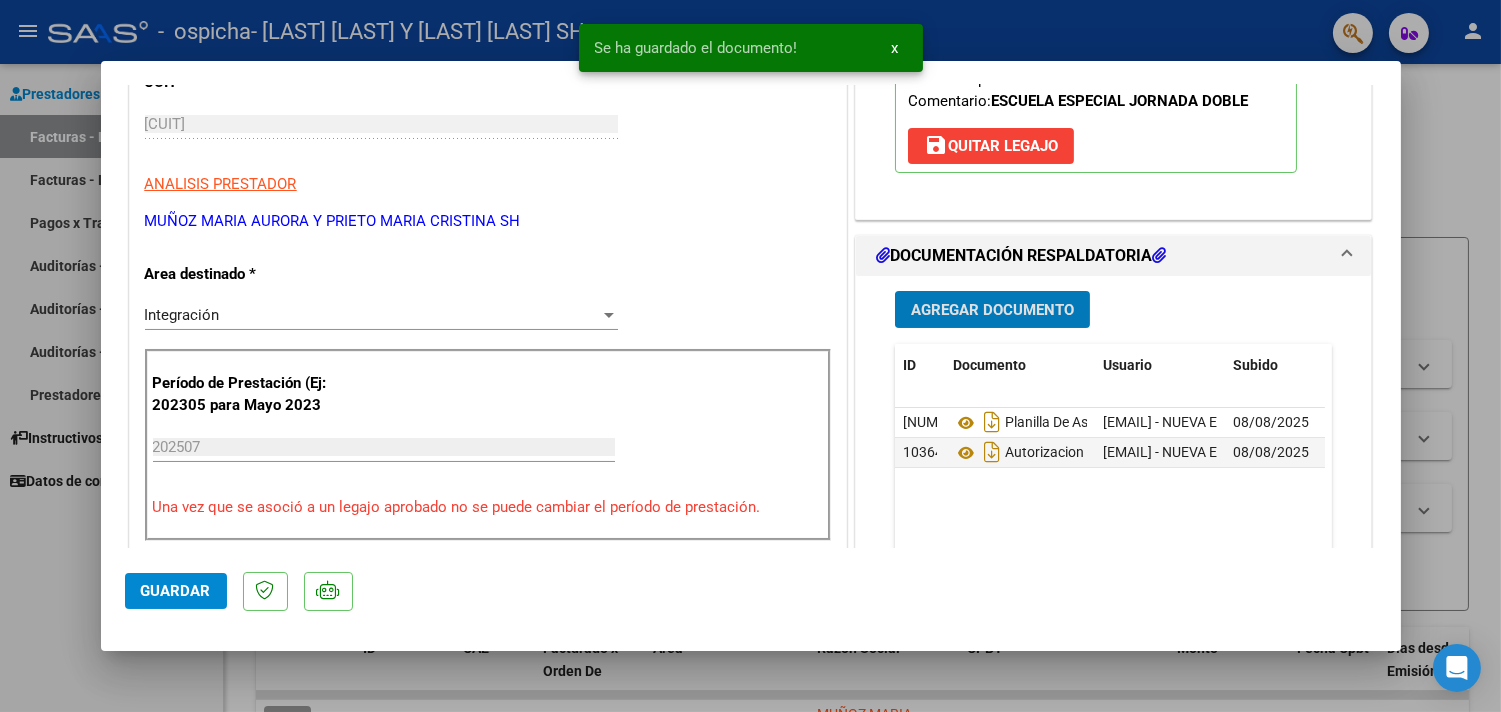 click on "Agregar Documento" at bounding box center [992, 310] 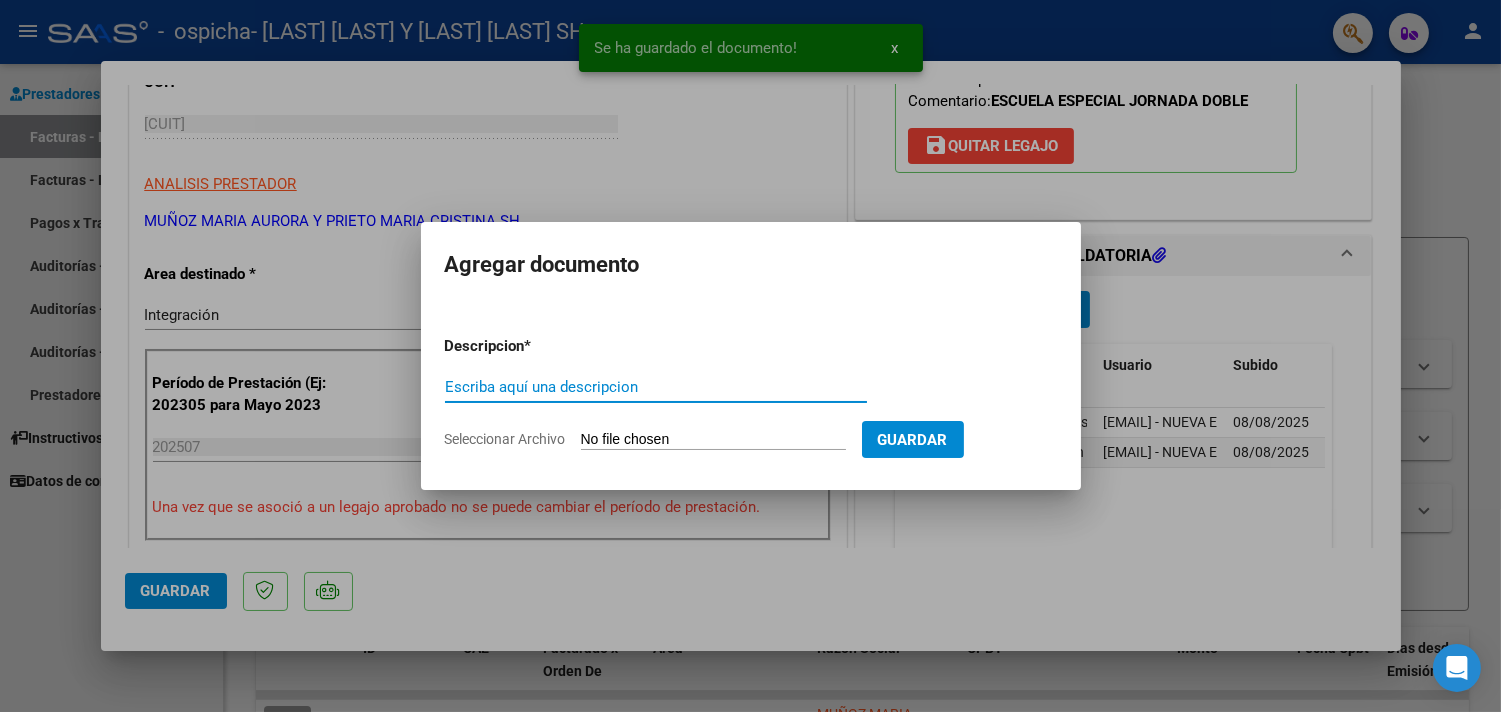type on "c" 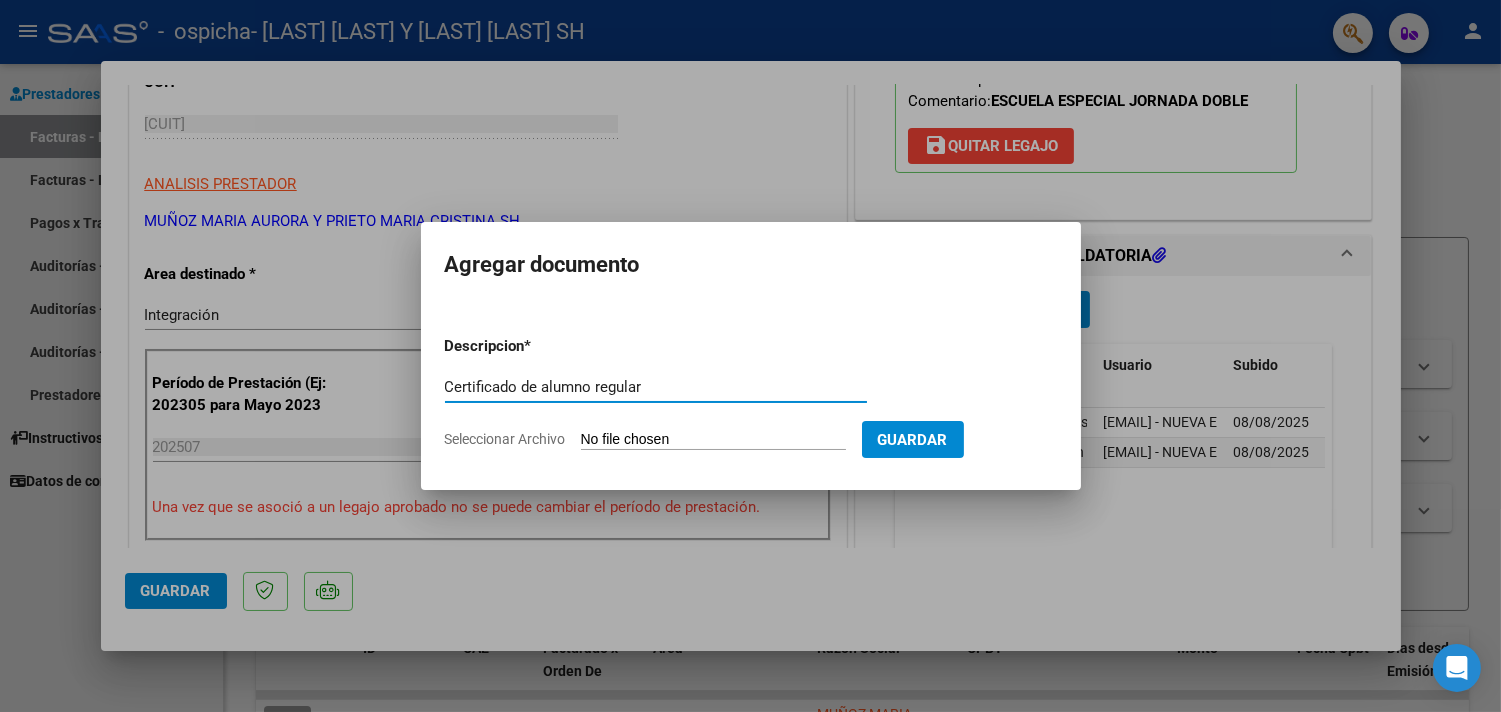 type on "Certificado de alumno regular" 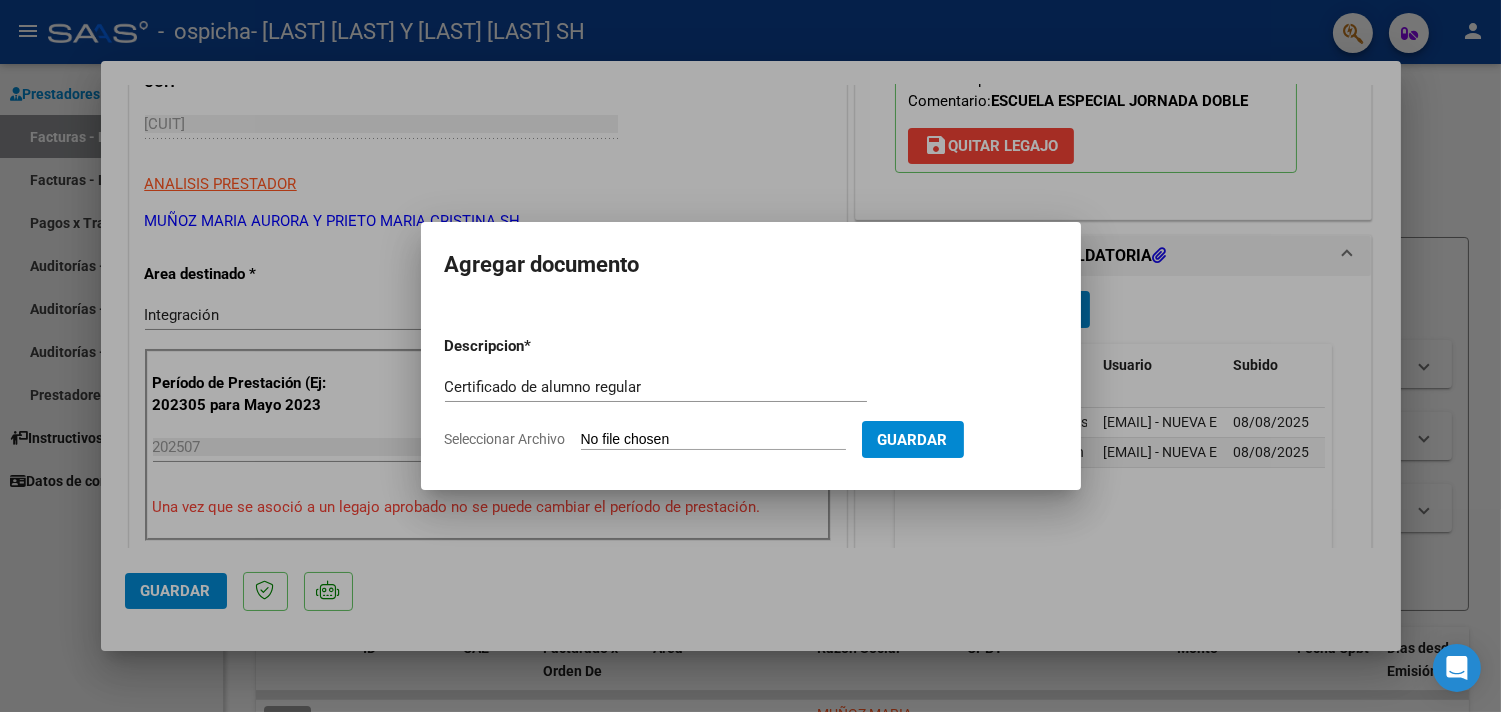 type on "C:\fakepath\[LAST] [LAST] [LAST].pdf" 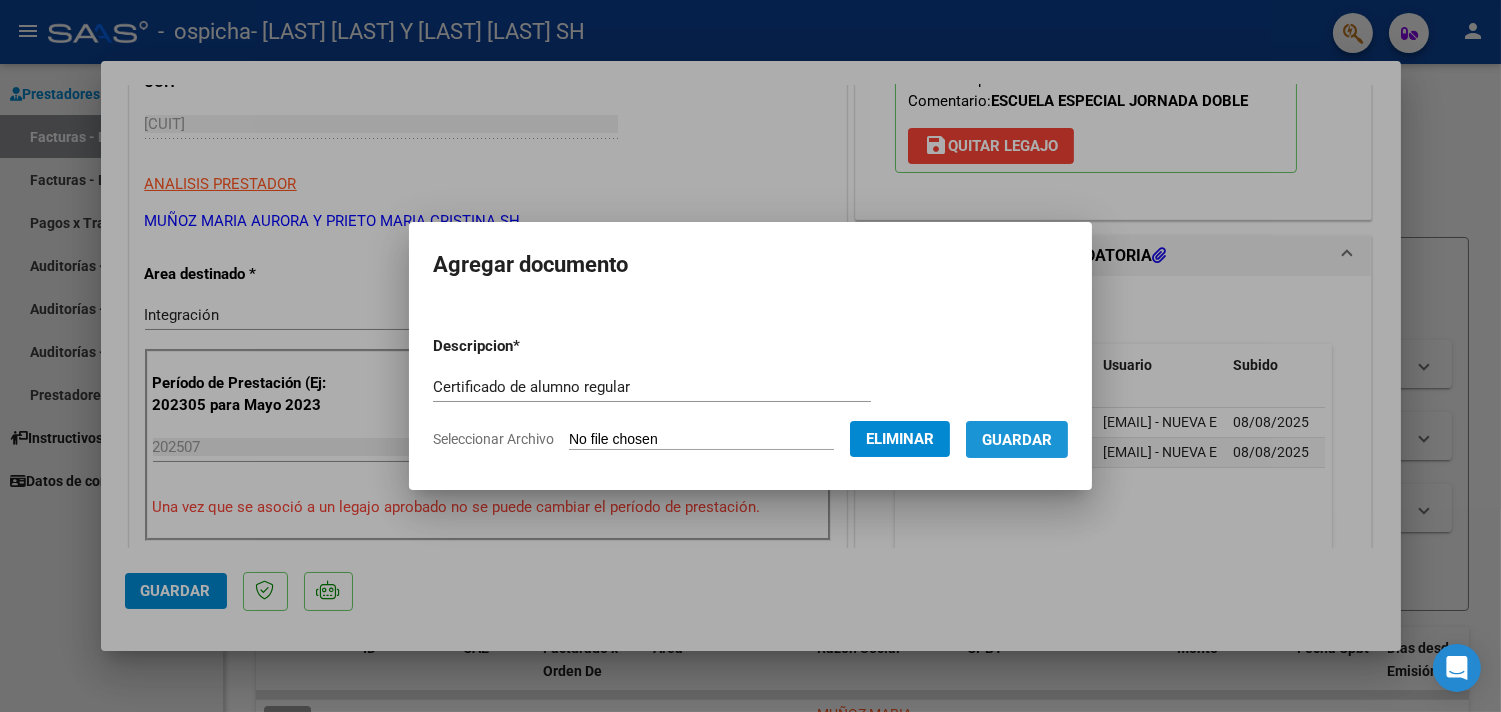 click on "Guardar" at bounding box center (1017, 439) 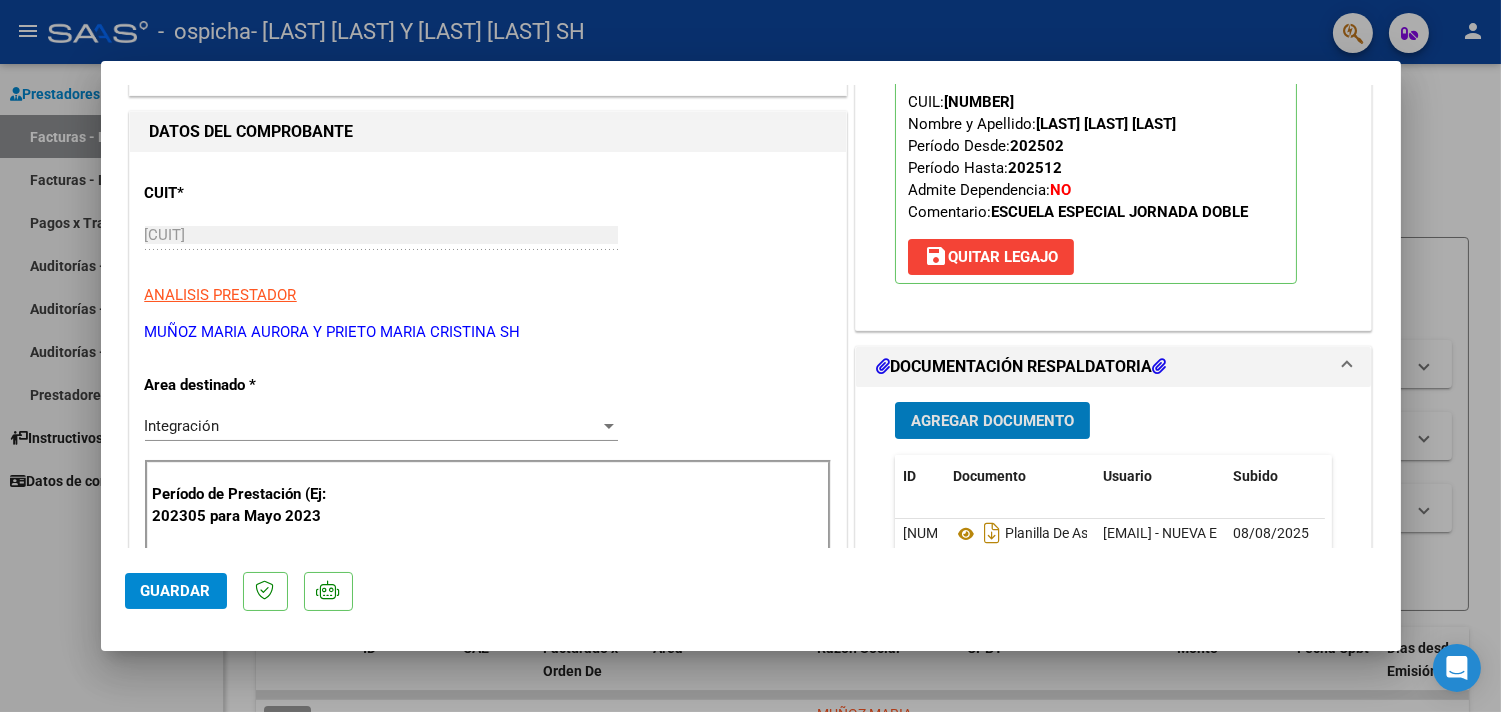 scroll, scrollTop: 555, scrollLeft: 0, axis: vertical 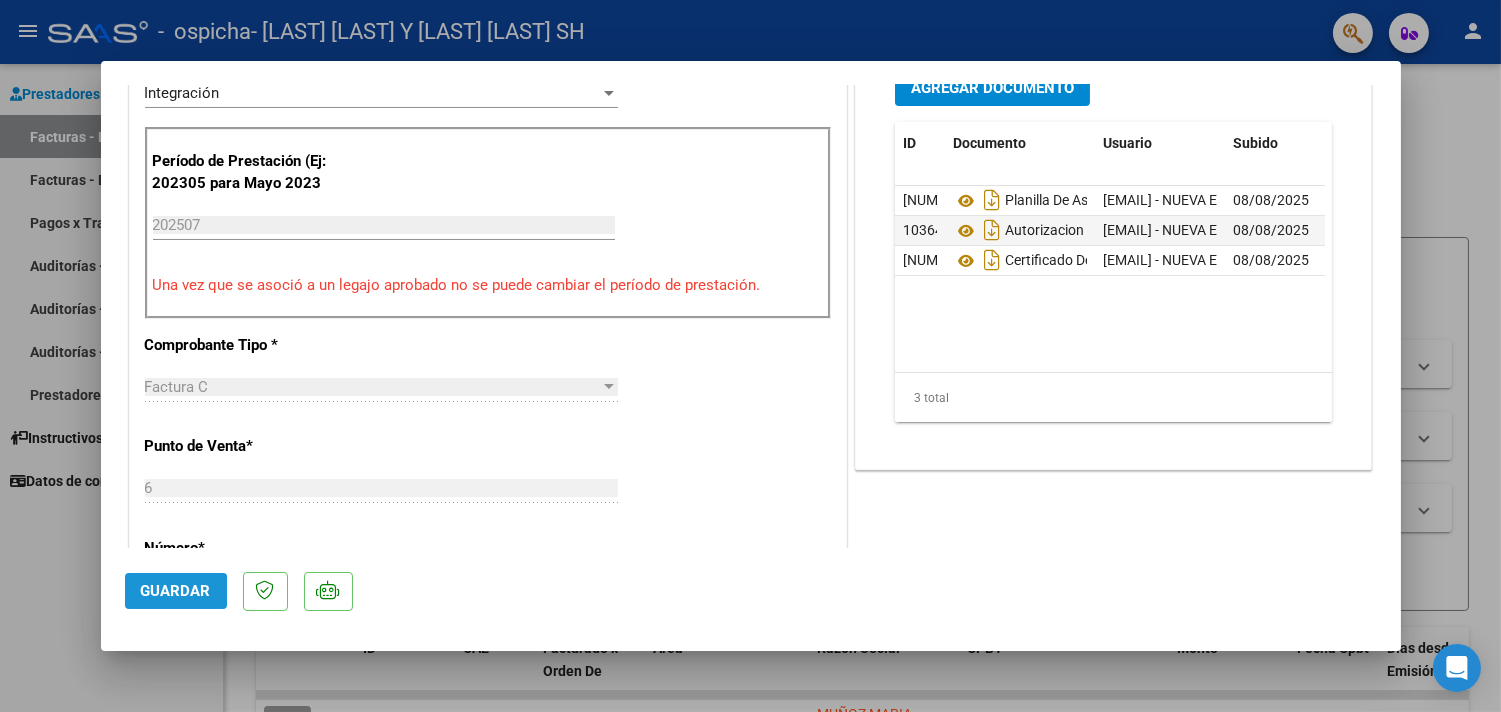 click on "Guardar" 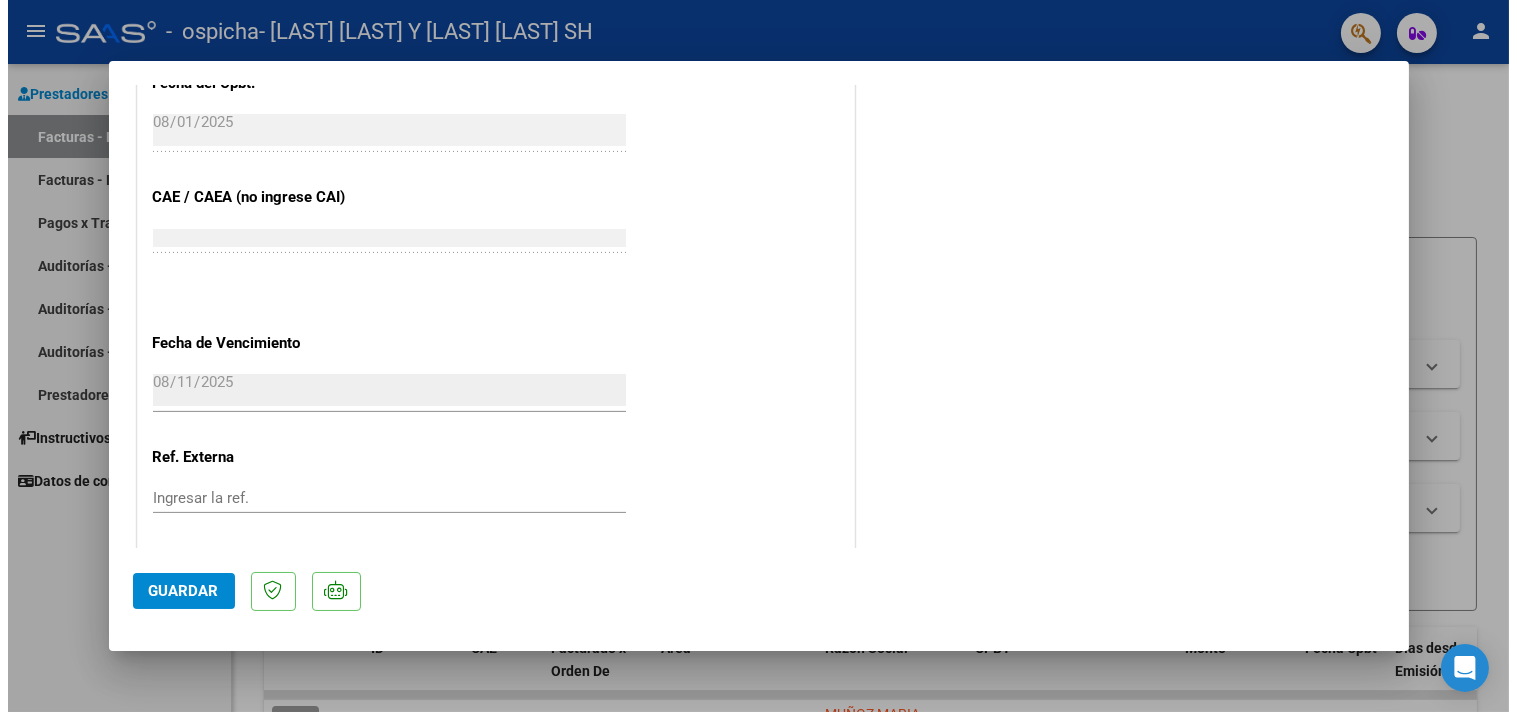 scroll, scrollTop: 1326, scrollLeft: 0, axis: vertical 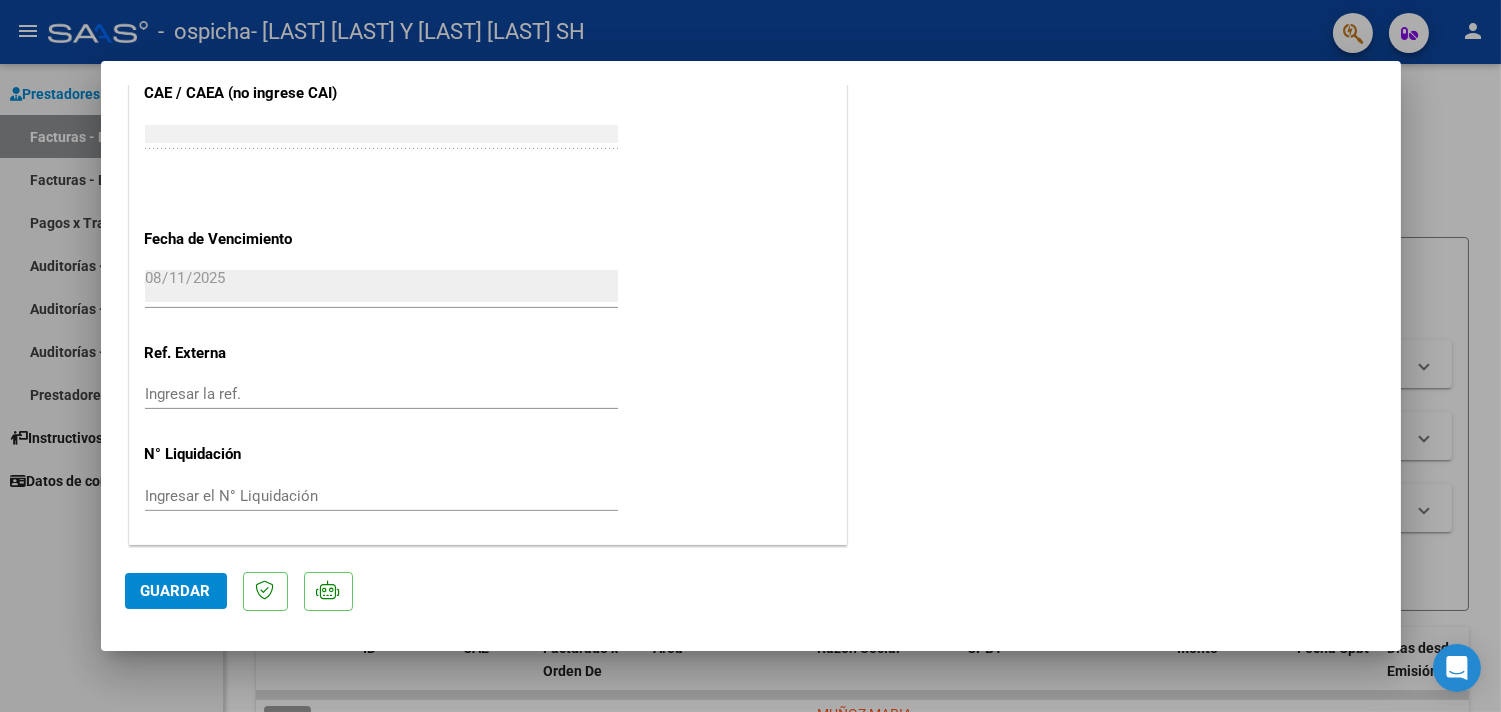 click on "Guardar" 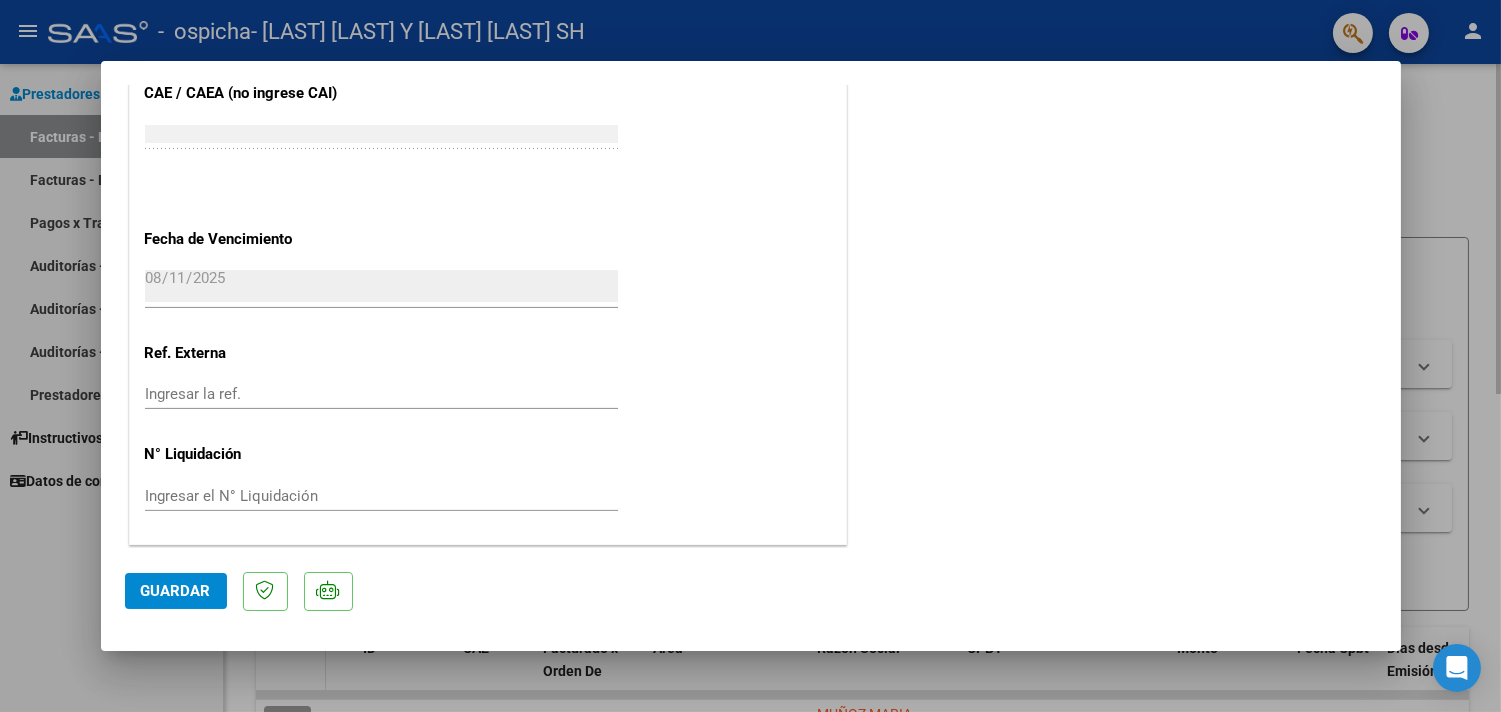 click at bounding box center (750, 356) 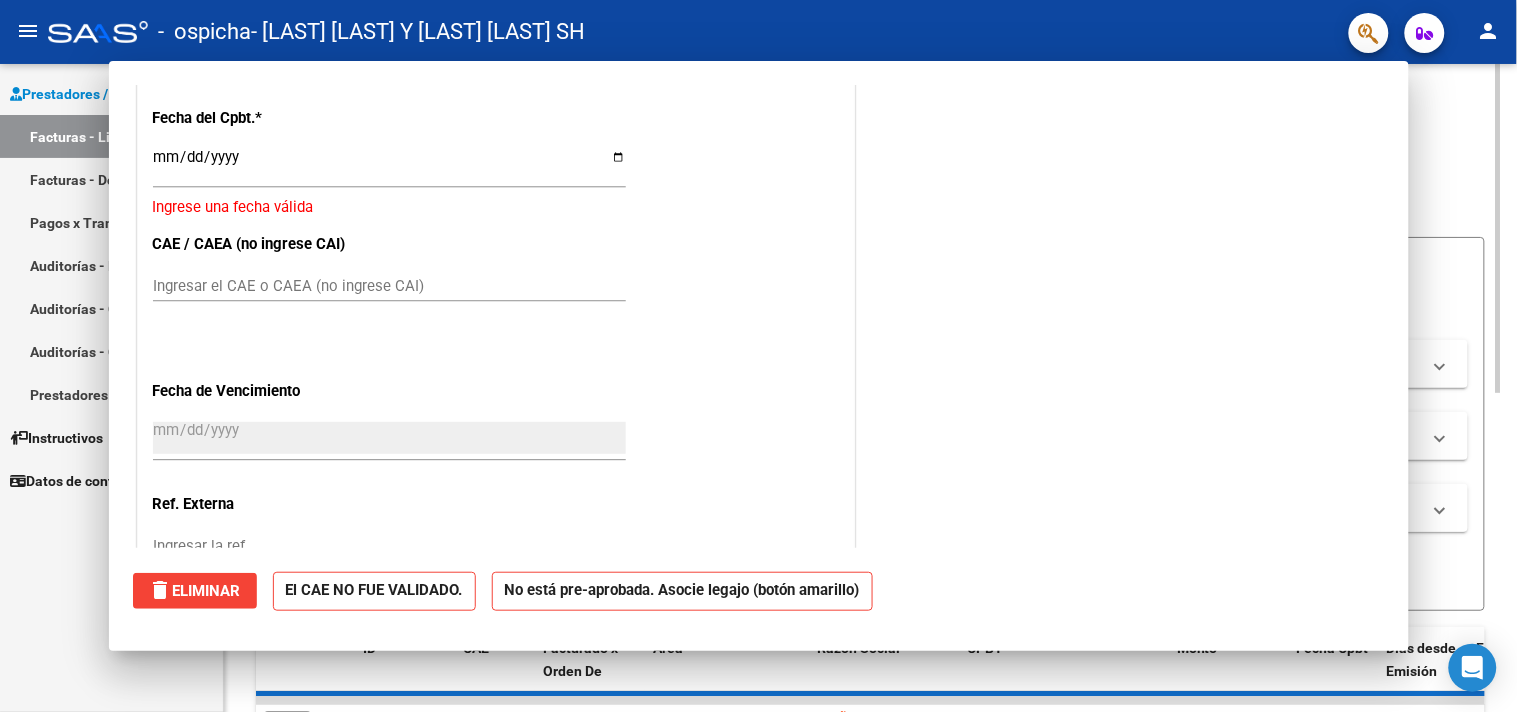 scroll, scrollTop: 0, scrollLeft: 0, axis: both 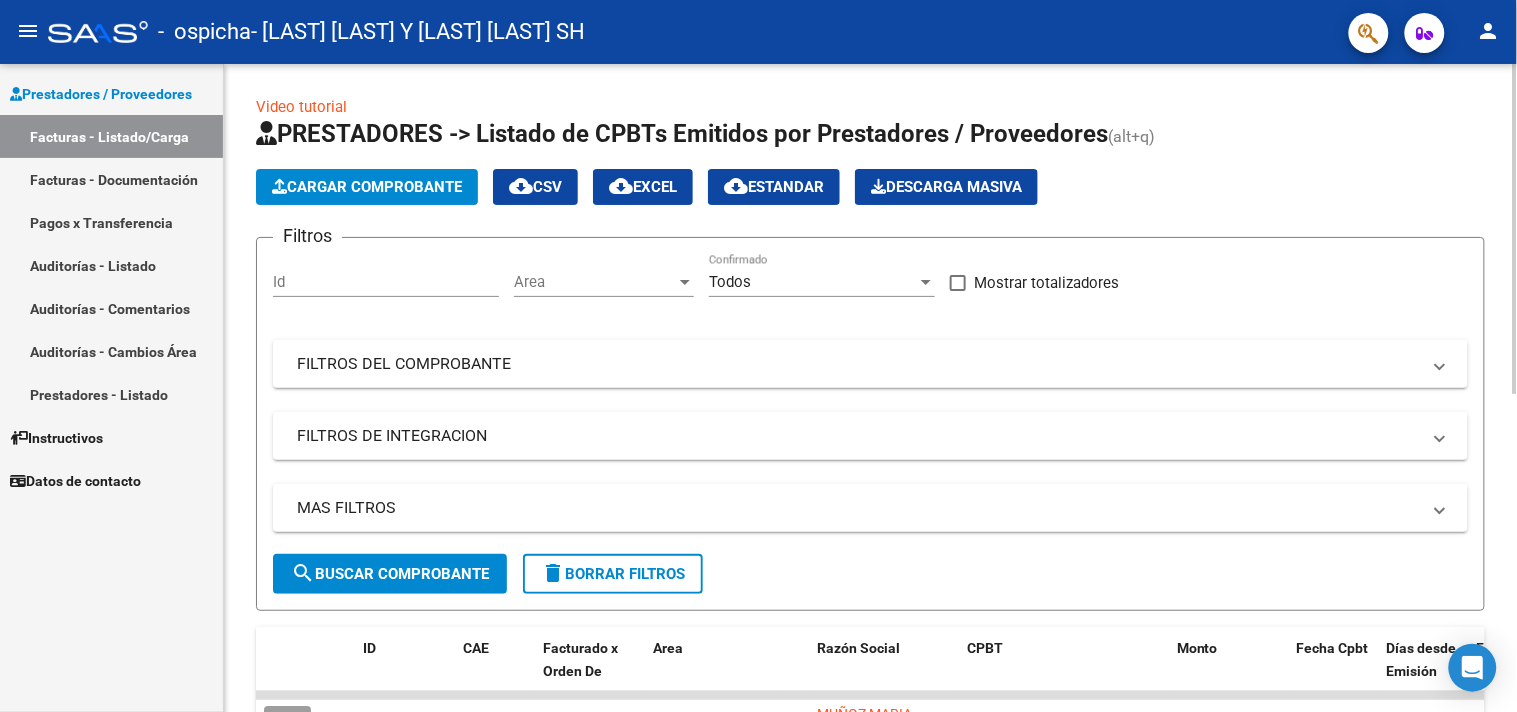 click on "Cargar Comprobante" 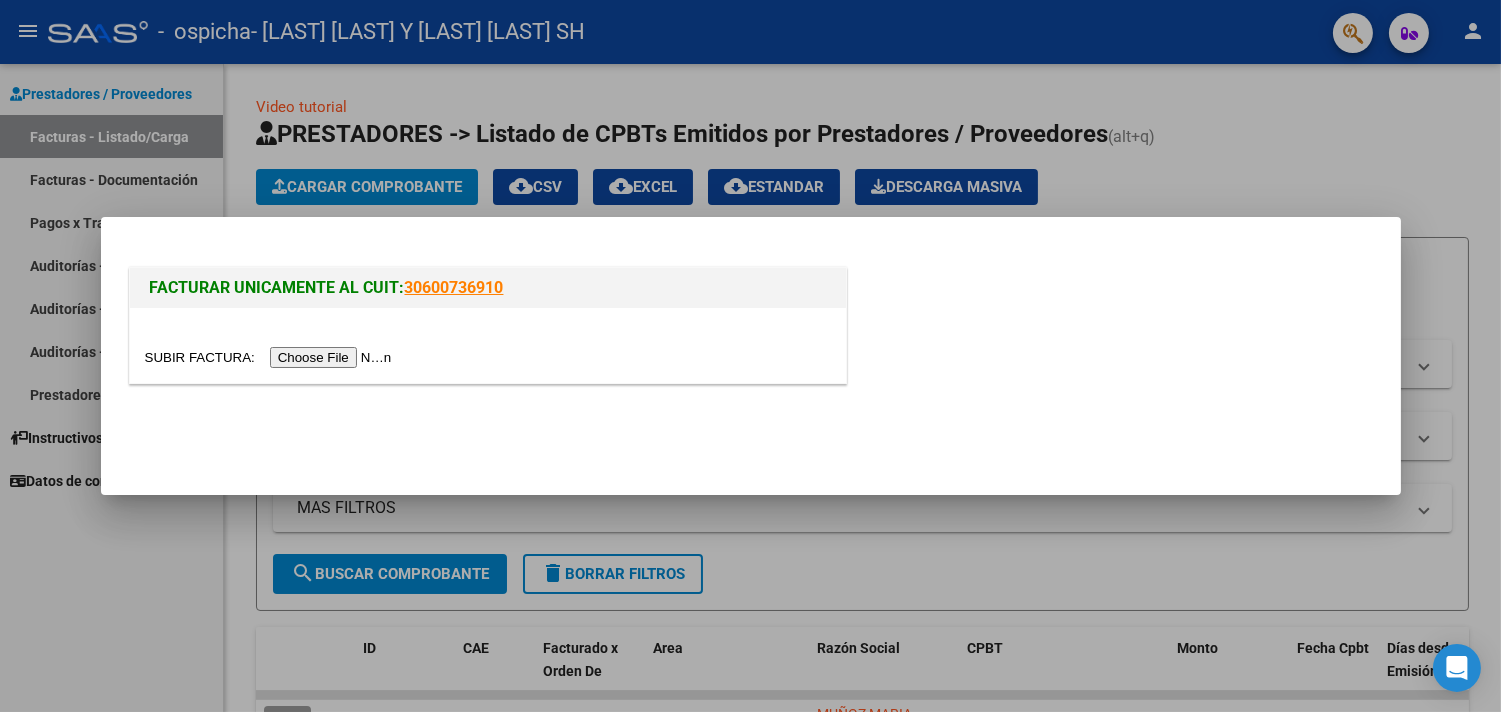 click at bounding box center (271, 357) 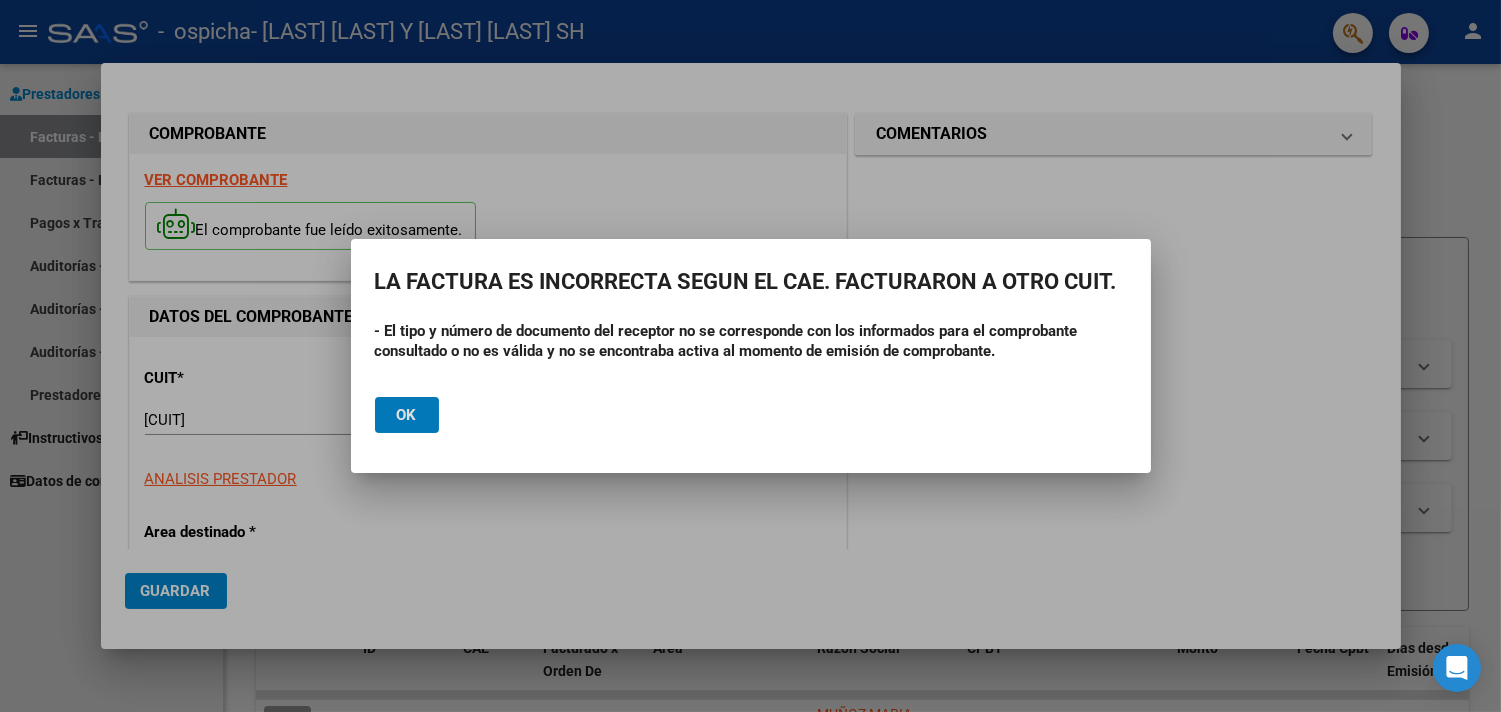 click on "Ok" 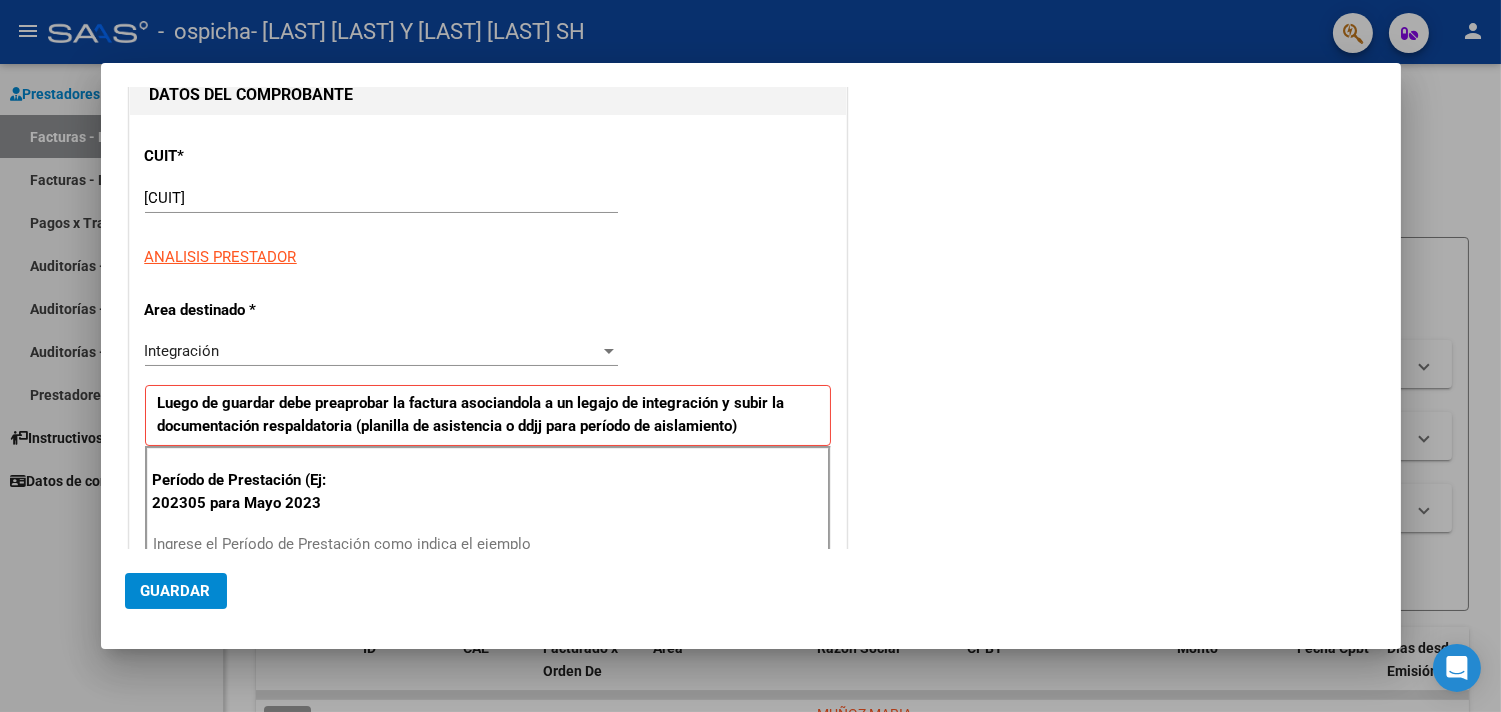 scroll, scrollTop: 333, scrollLeft: 0, axis: vertical 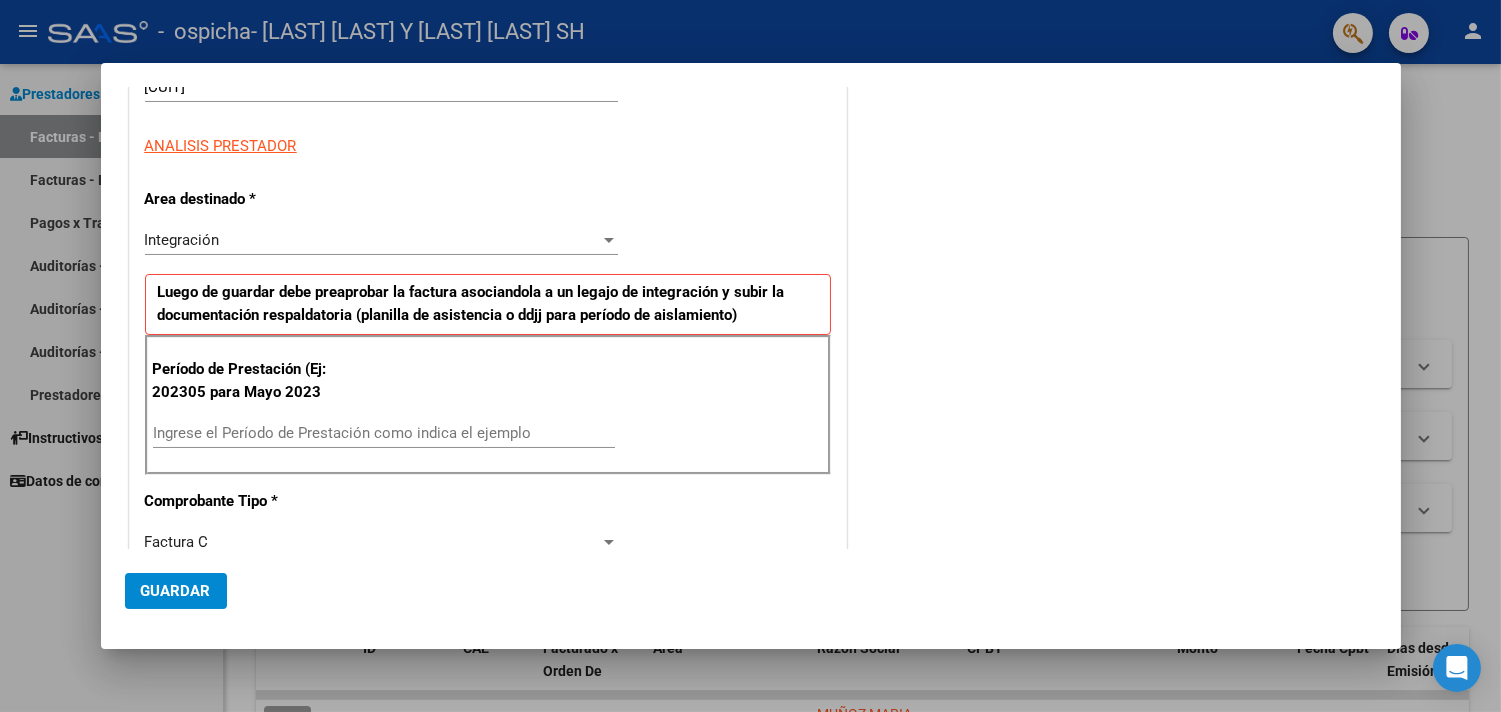 click on "Ingrese el Período de Prestación como indica el ejemplo" at bounding box center (384, 433) 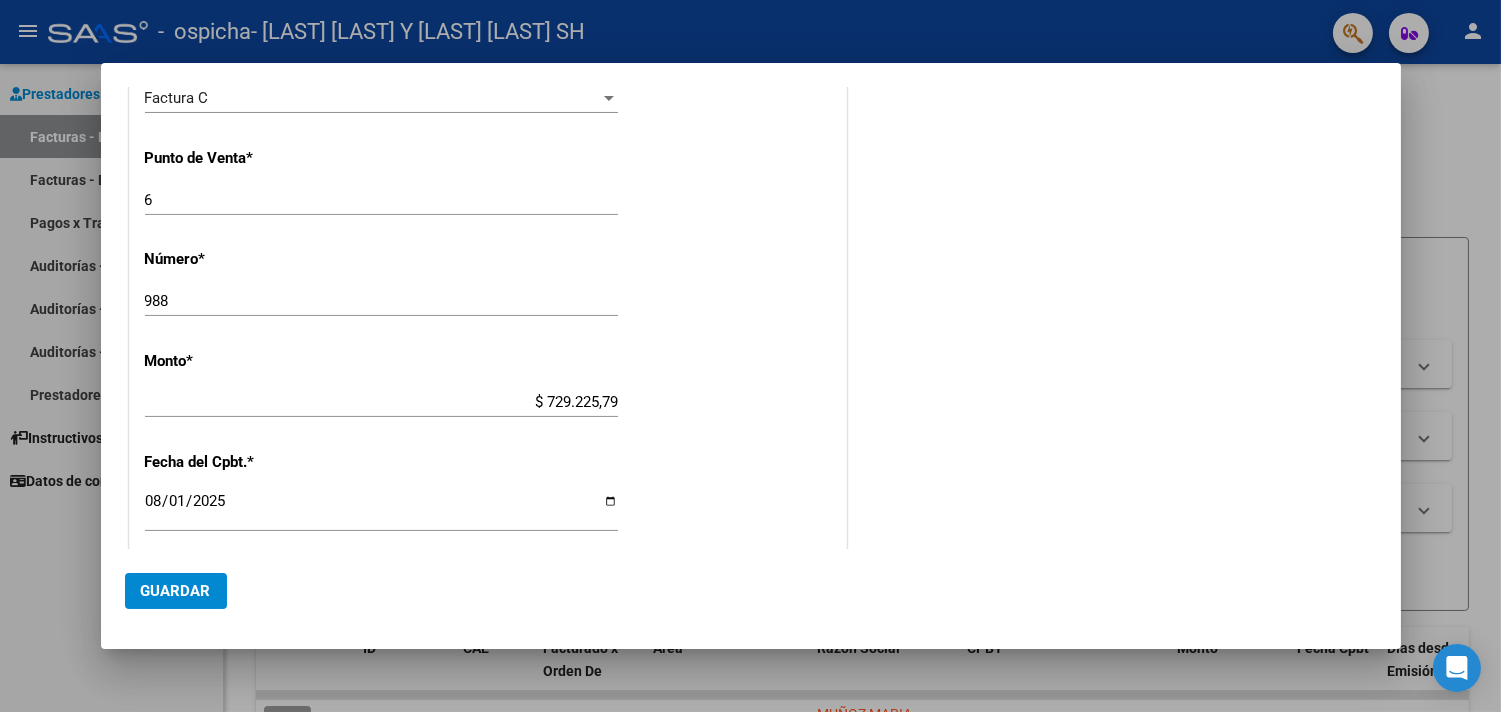 scroll, scrollTop: 1111, scrollLeft: 0, axis: vertical 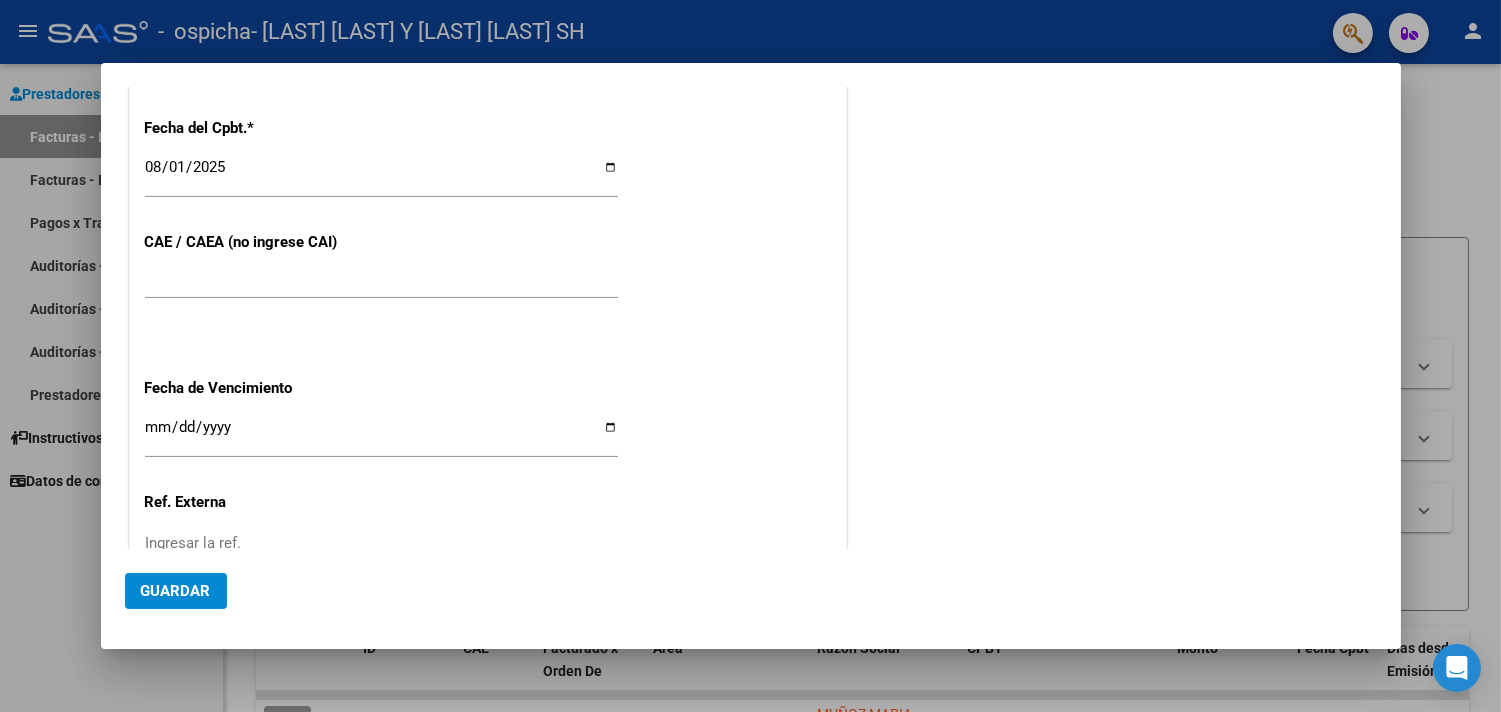 type on "202507" 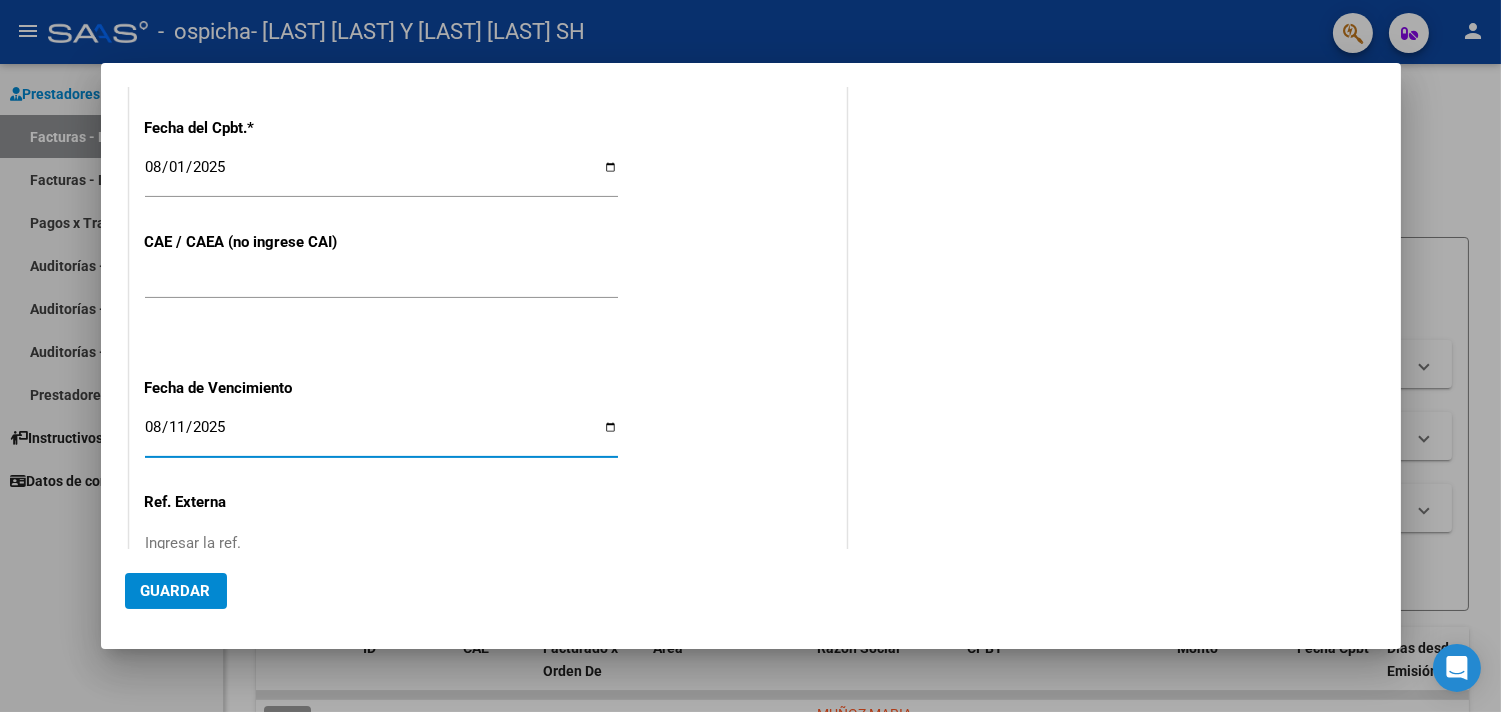 type on "2025-08-11" 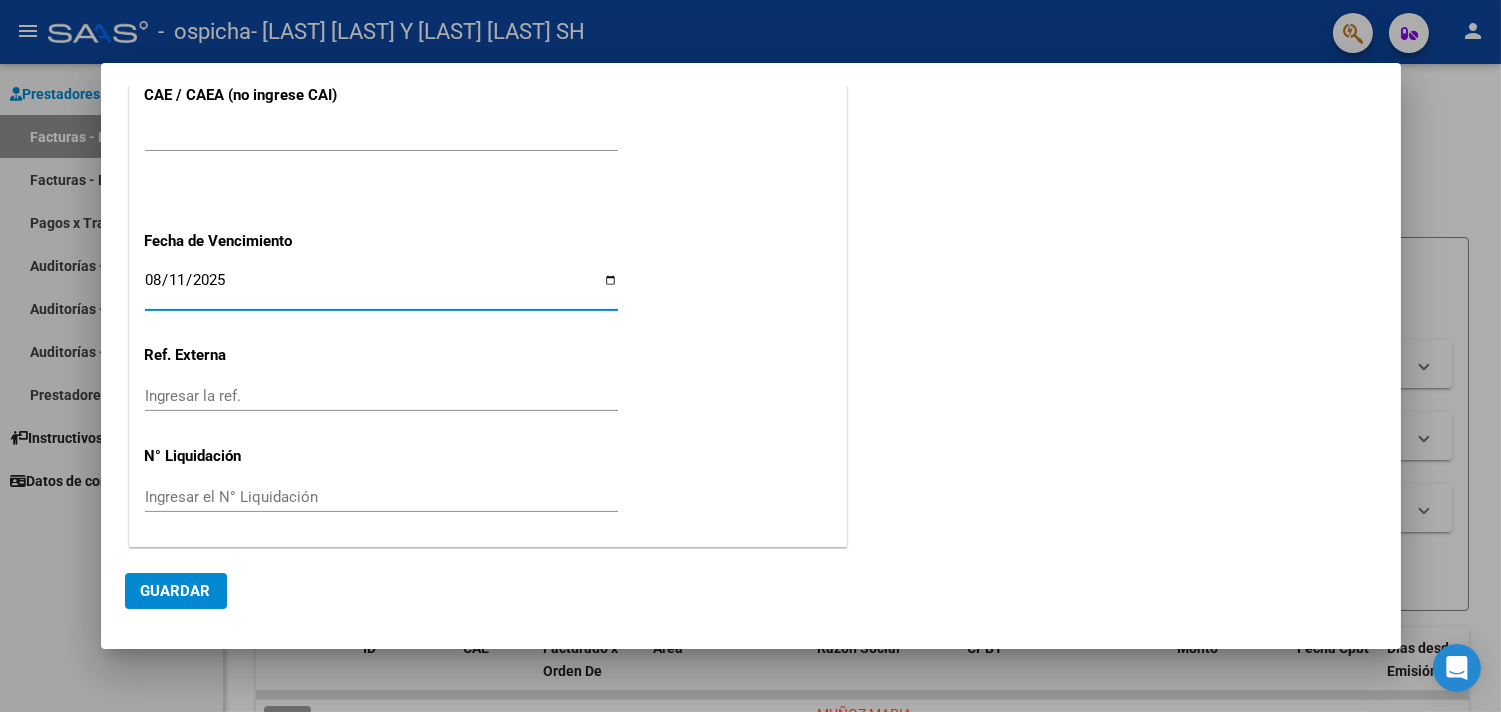 click on "Guardar" 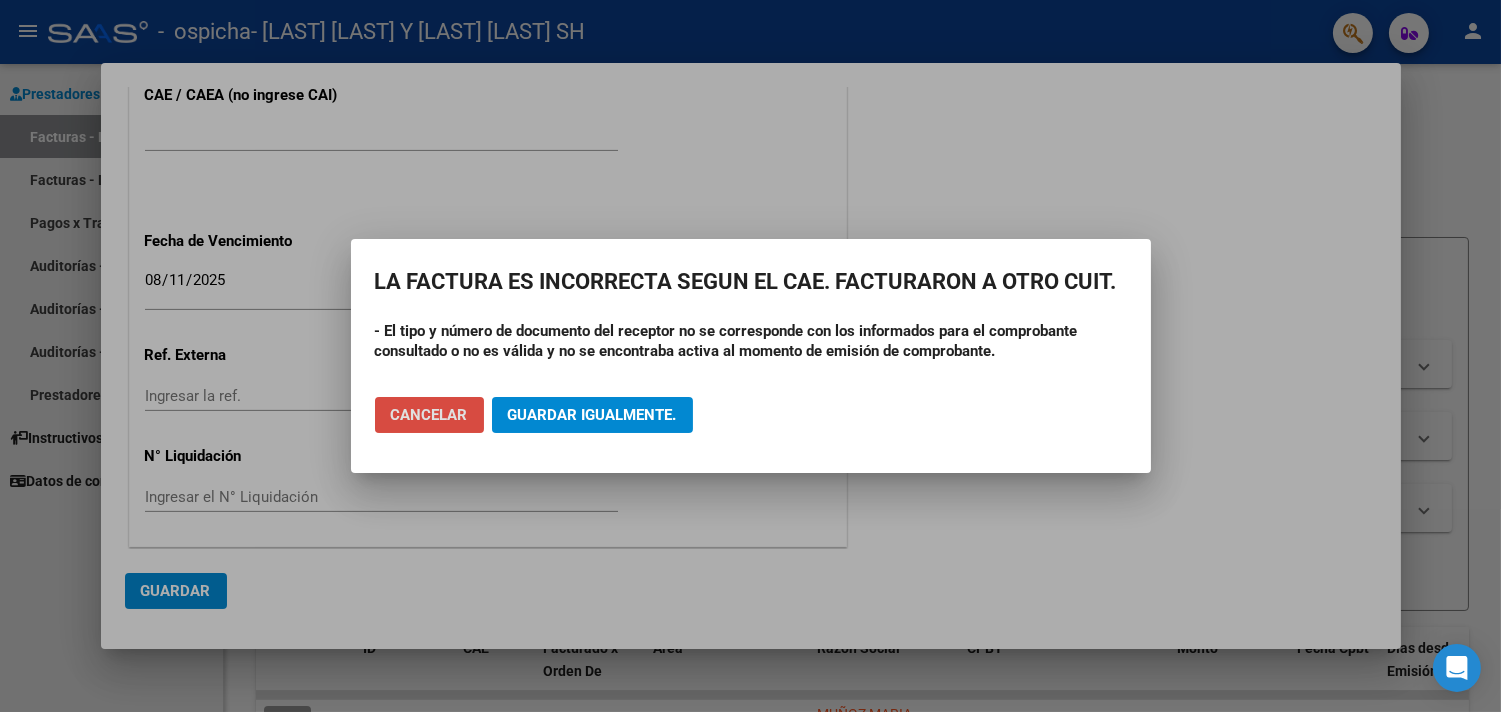 click on "Cancelar" 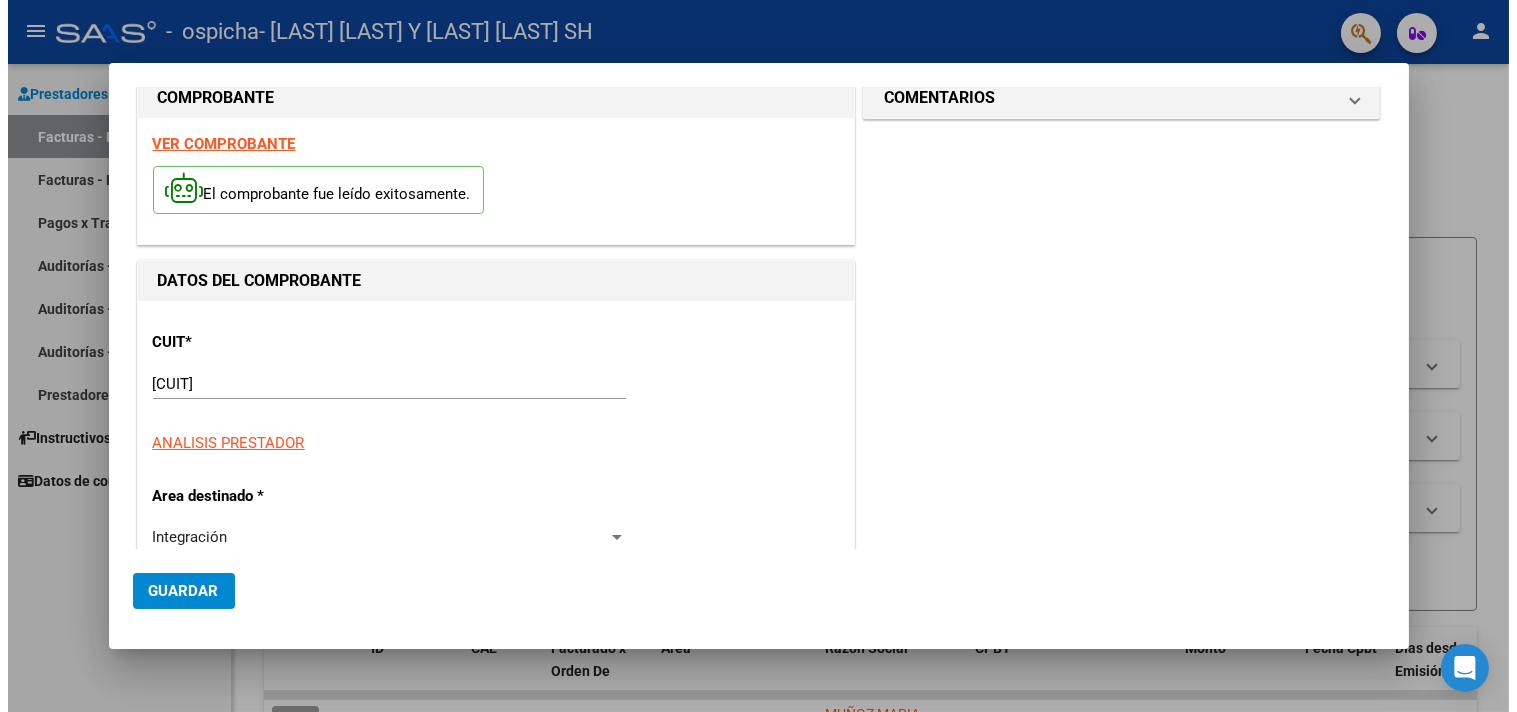 scroll, scrollTop: 0, scrollLeft: 0, axis: both 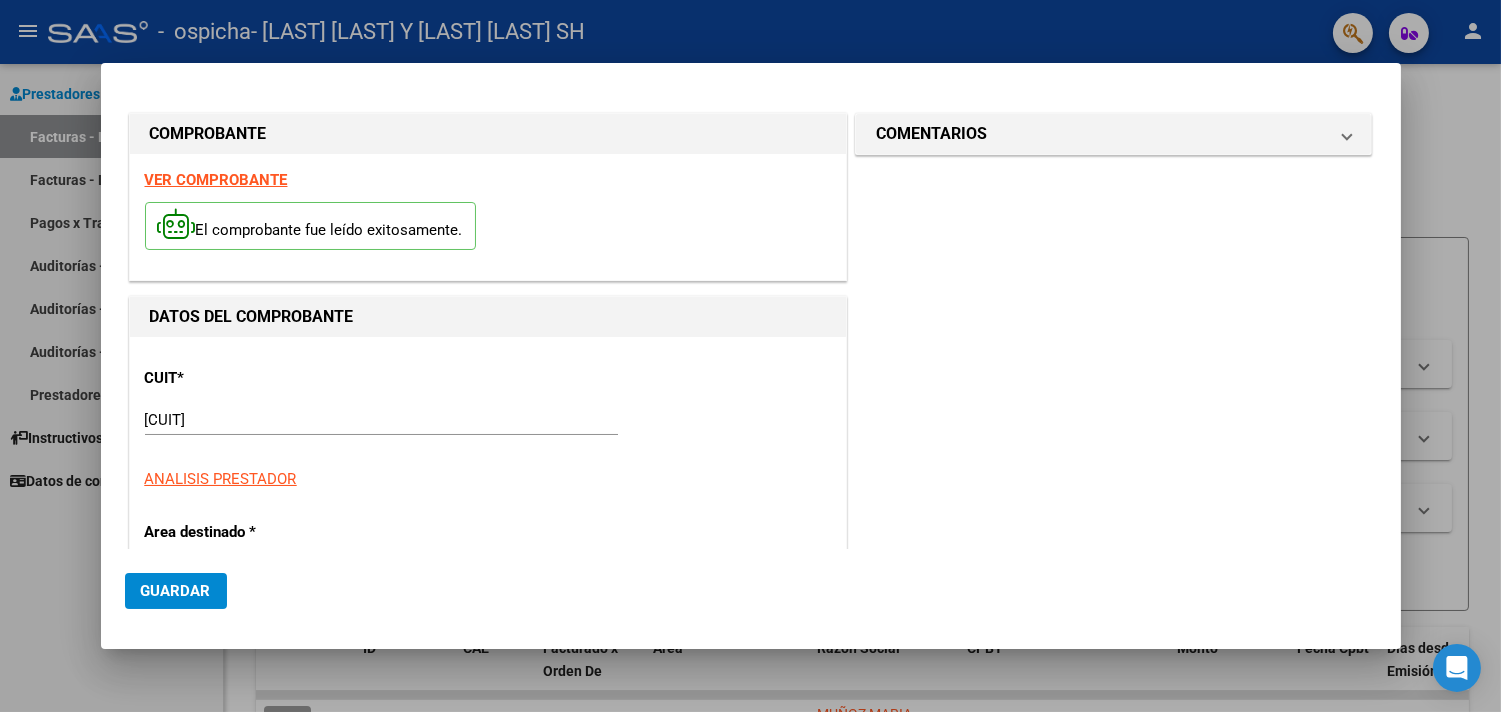 click at bounding box center [750, 356] 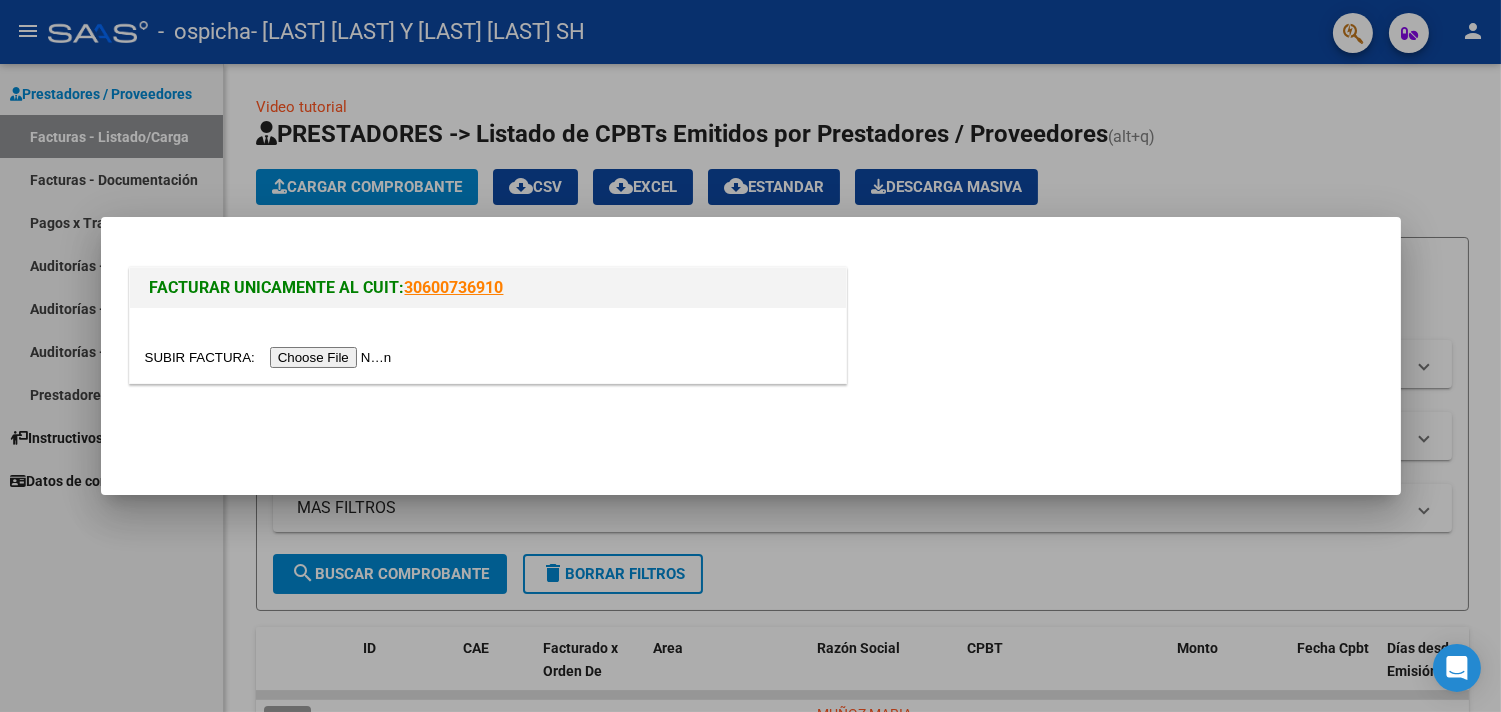 click at bounding box center (271, 357) 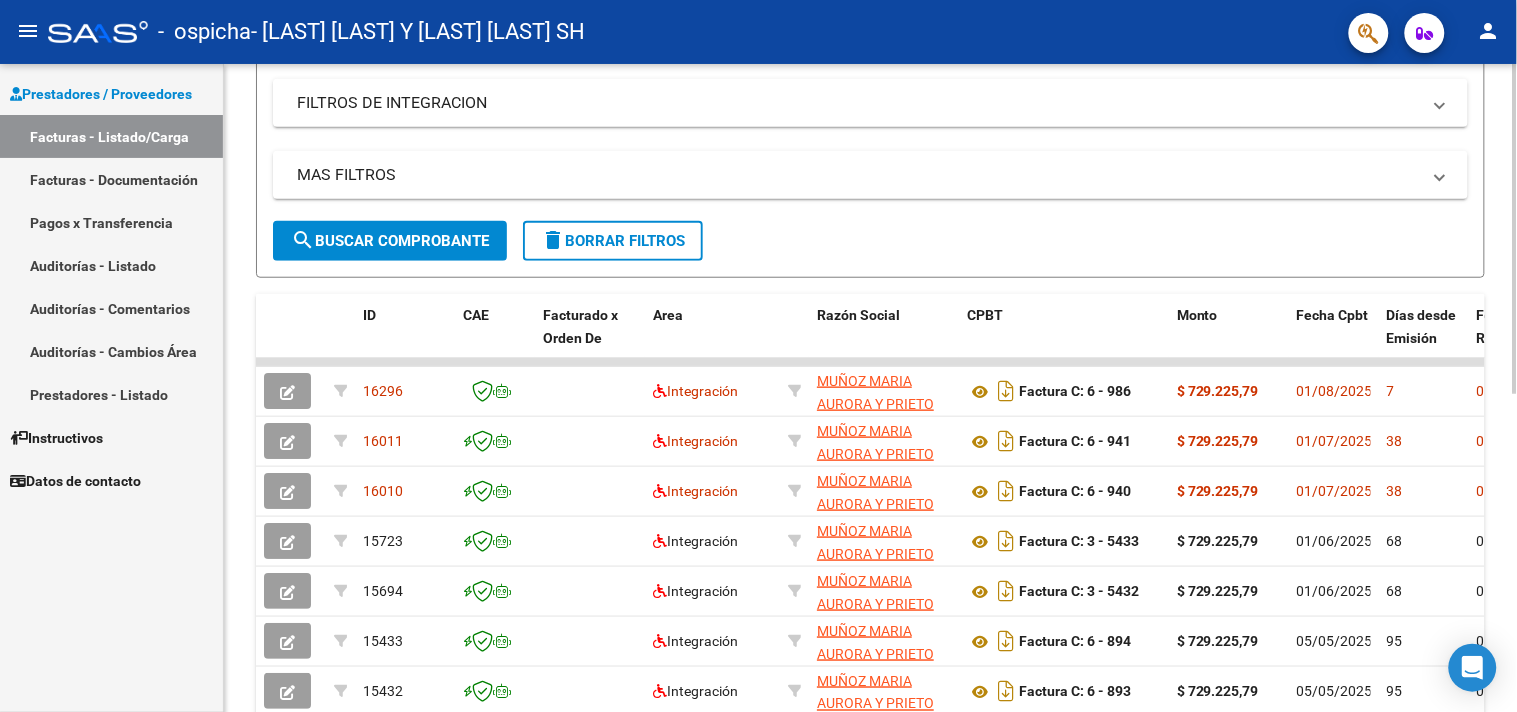 scroll, scrollTop: 0, scrollLeft: 0, axis: both 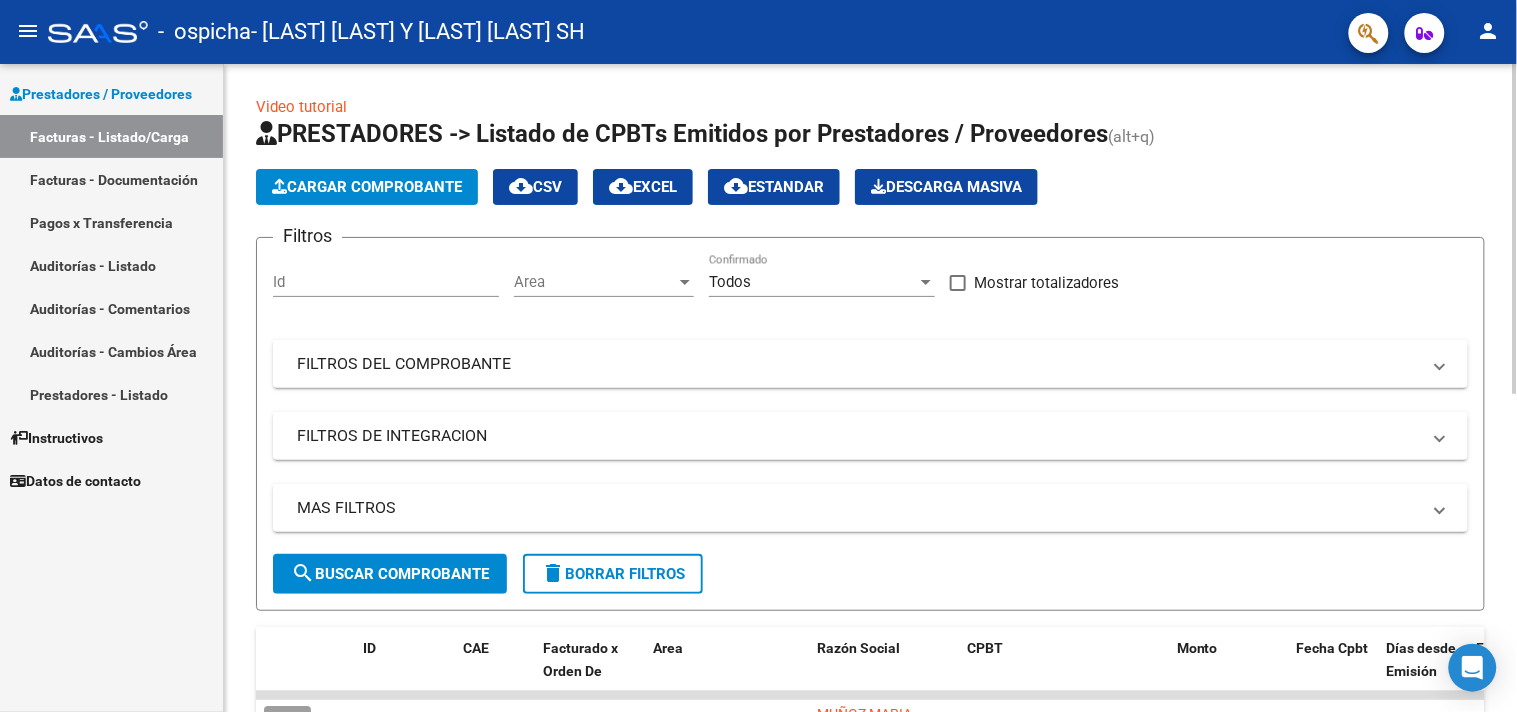 click on "Cargar Comprobante" 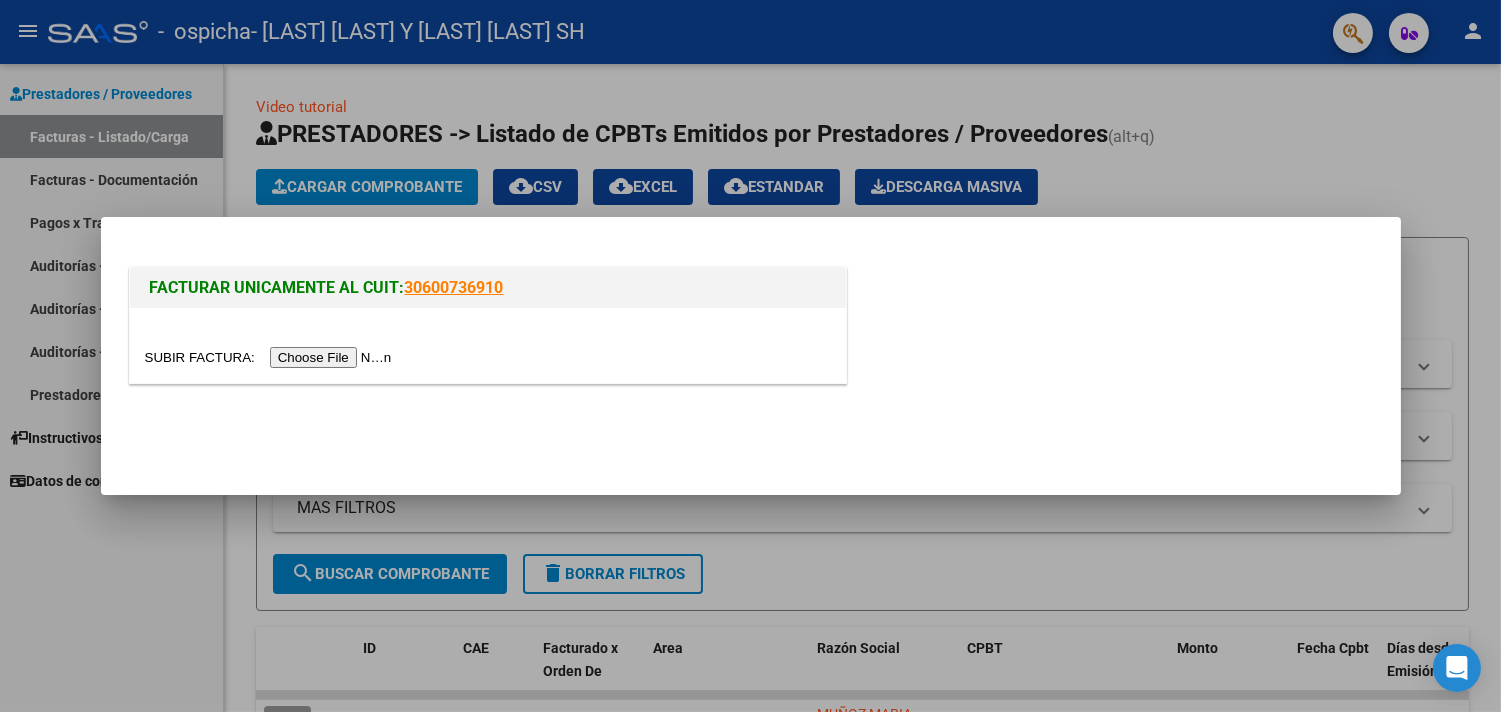 click at bounding box center [750, 356] 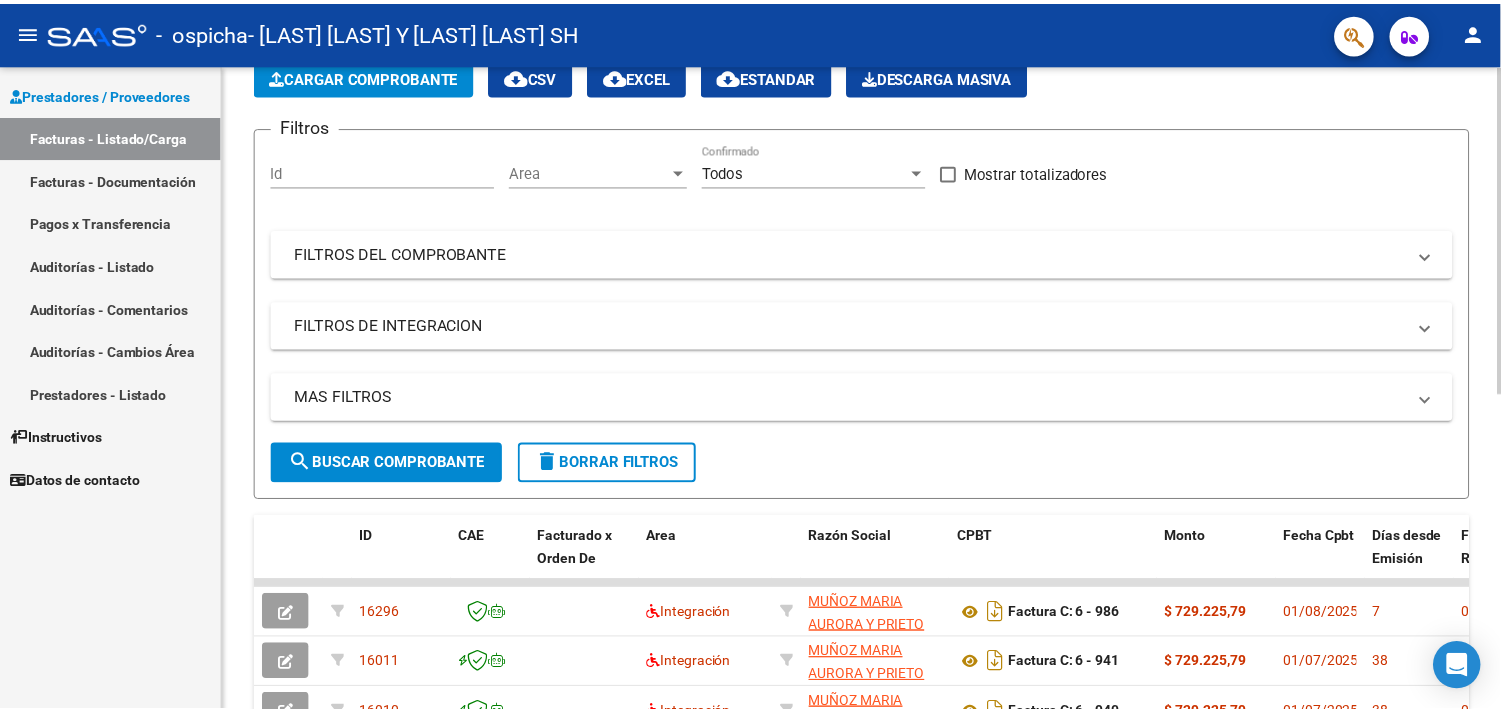 scroll, scrollTop: 0, scrollLeft: 0, axis: both 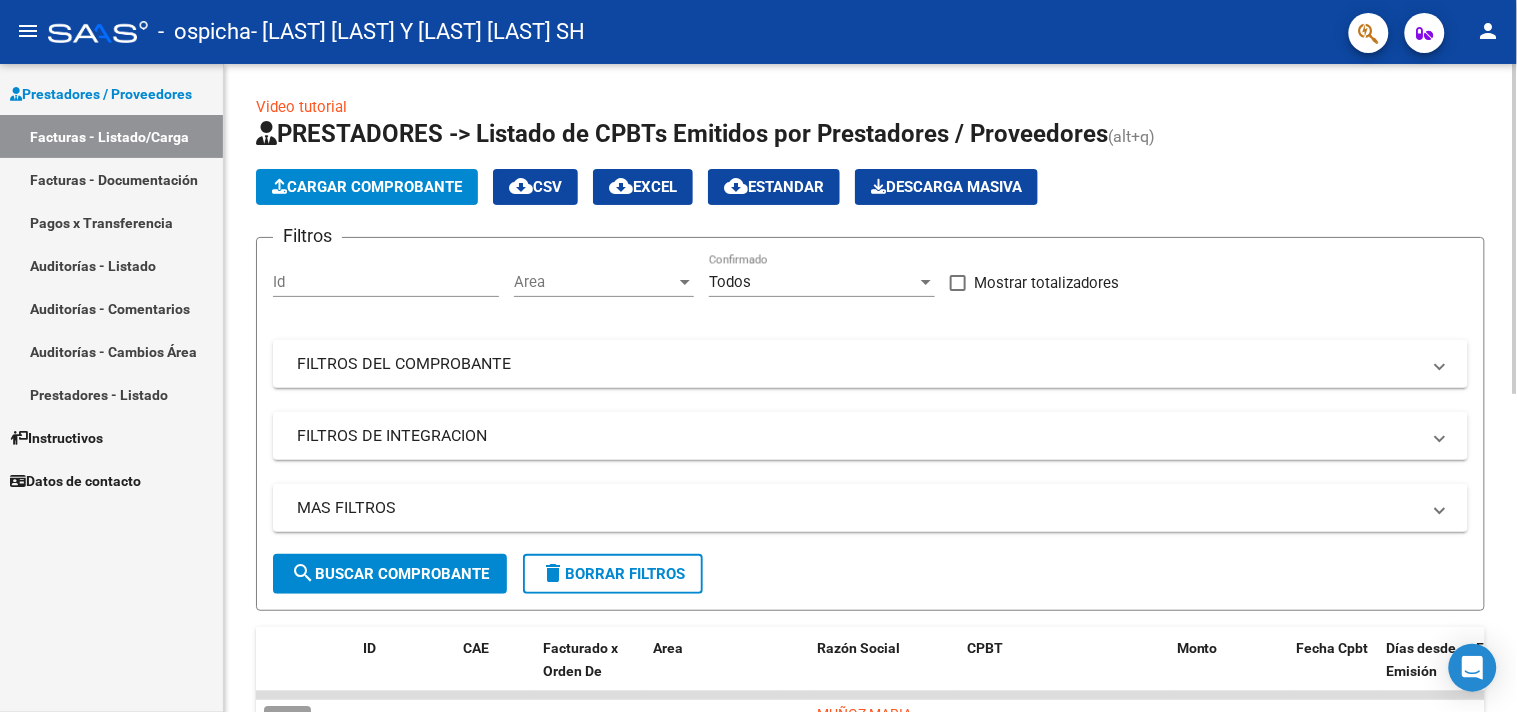 click on "Cargar Comprobante" 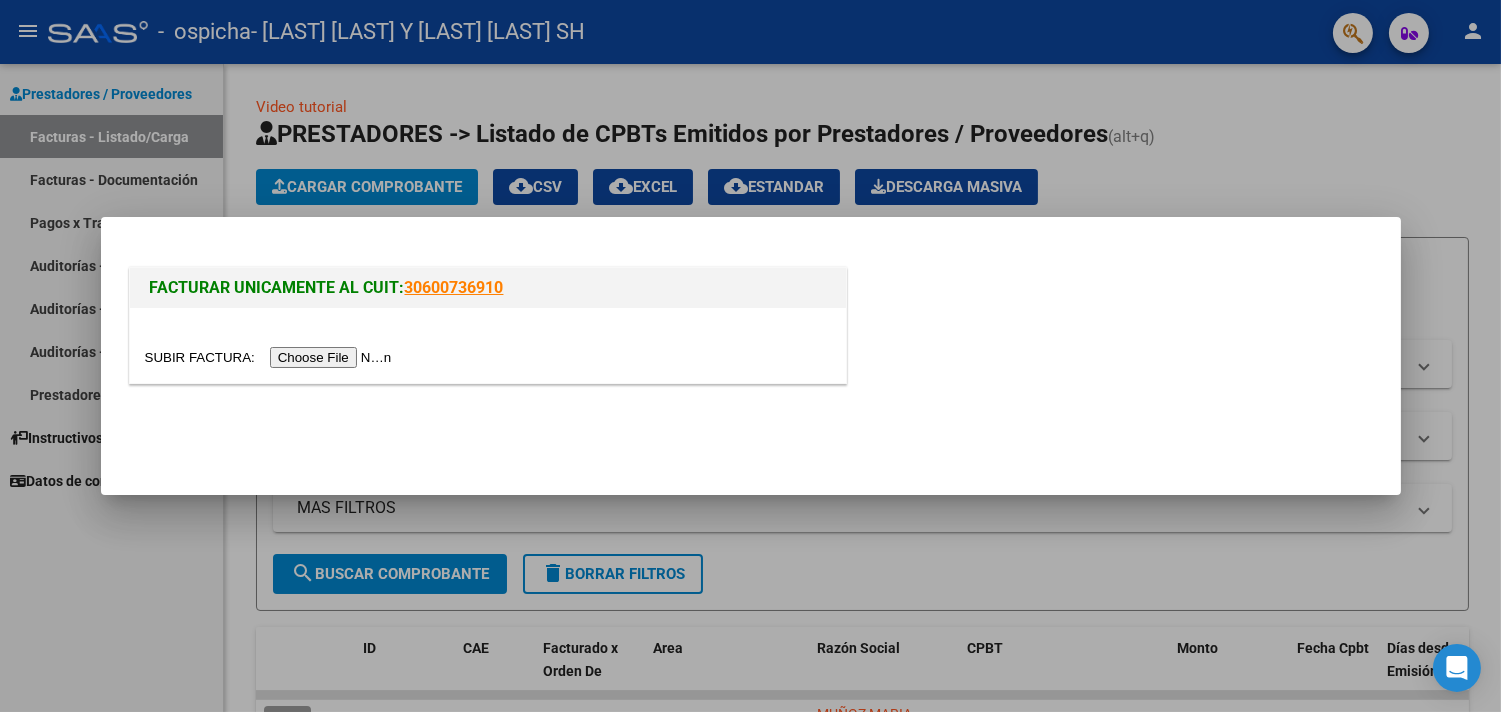 click at bounding box center (271, 357) 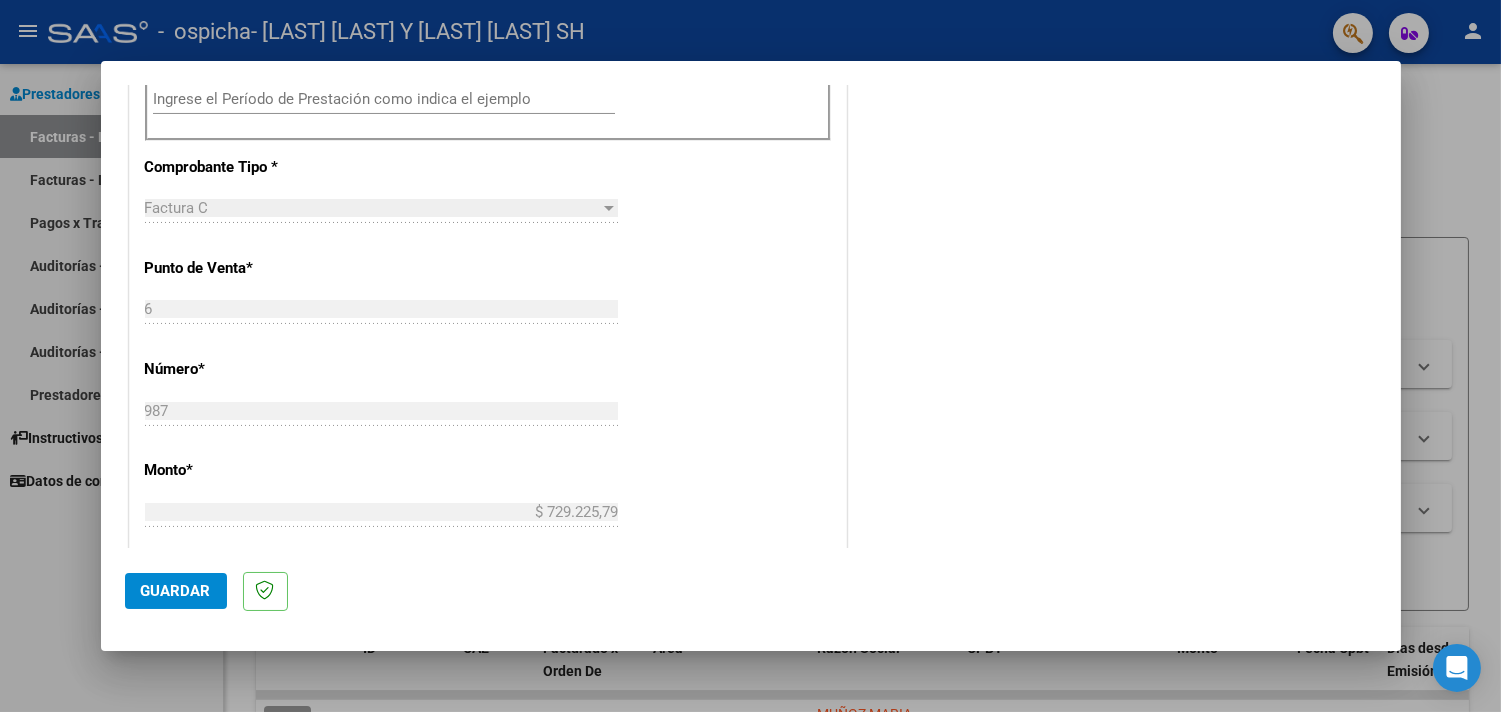 scroll, scrollTop: 555, scrollLeft: 0, axis: vertical 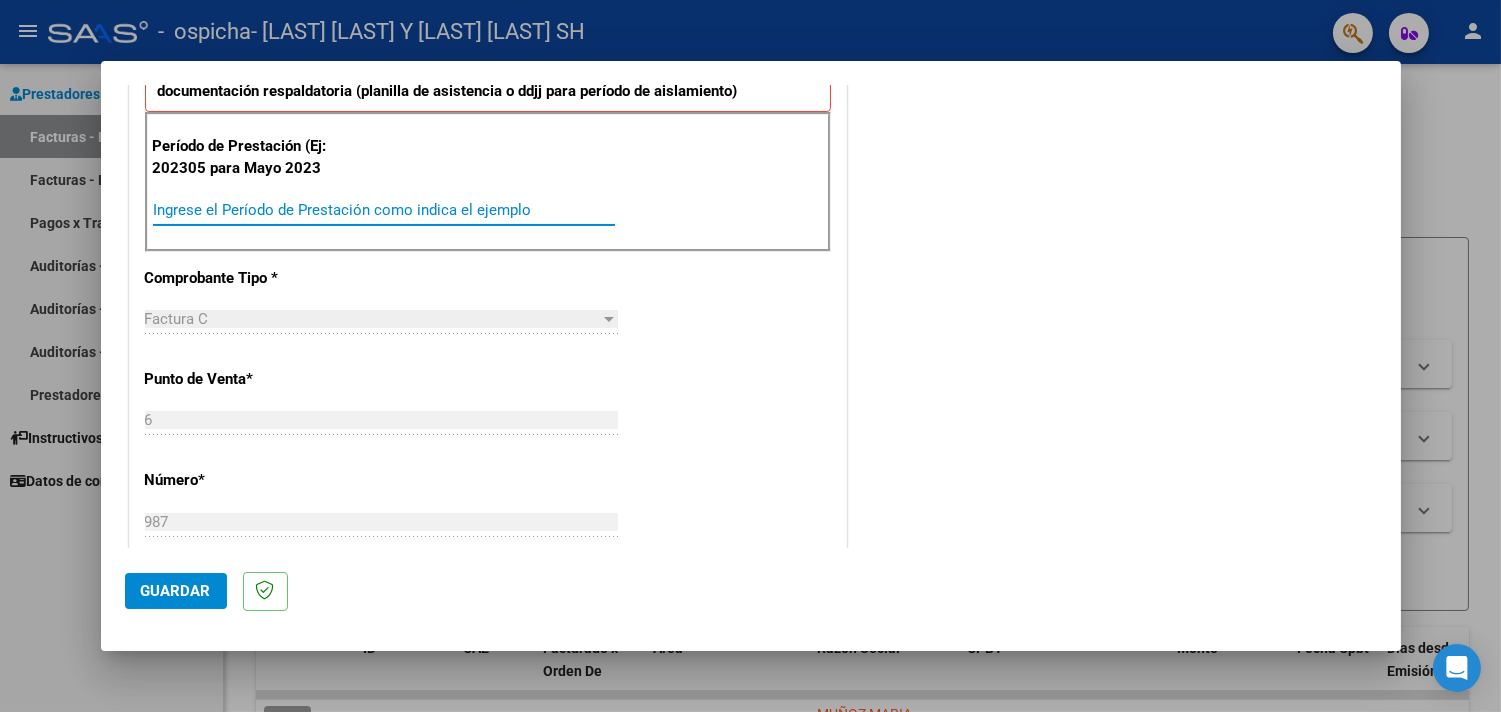 click on "Ingrese el Período de Prestación como indica el ejemplo" at bounding box center [384, 210] 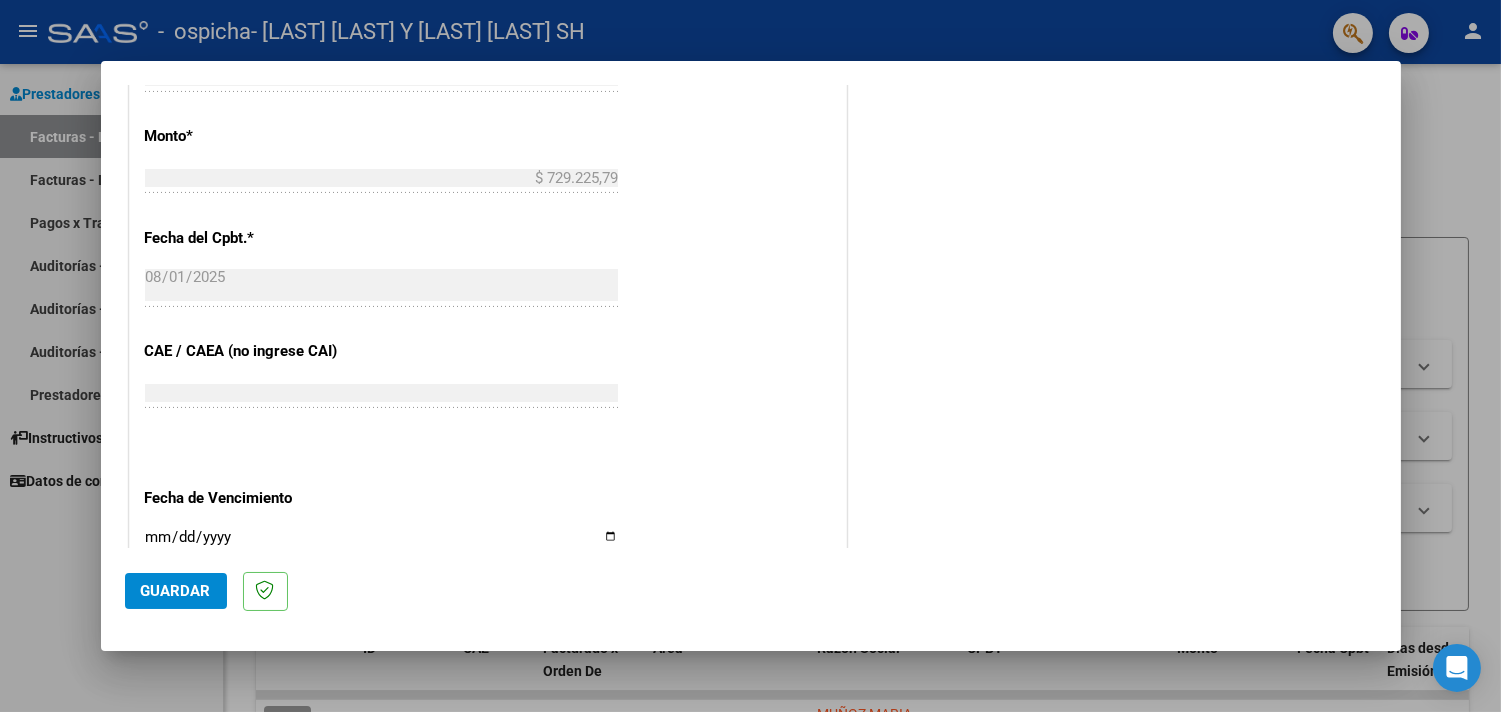 scroll, scrollTop: 1111, scrollLeft: 0, axis: vertical 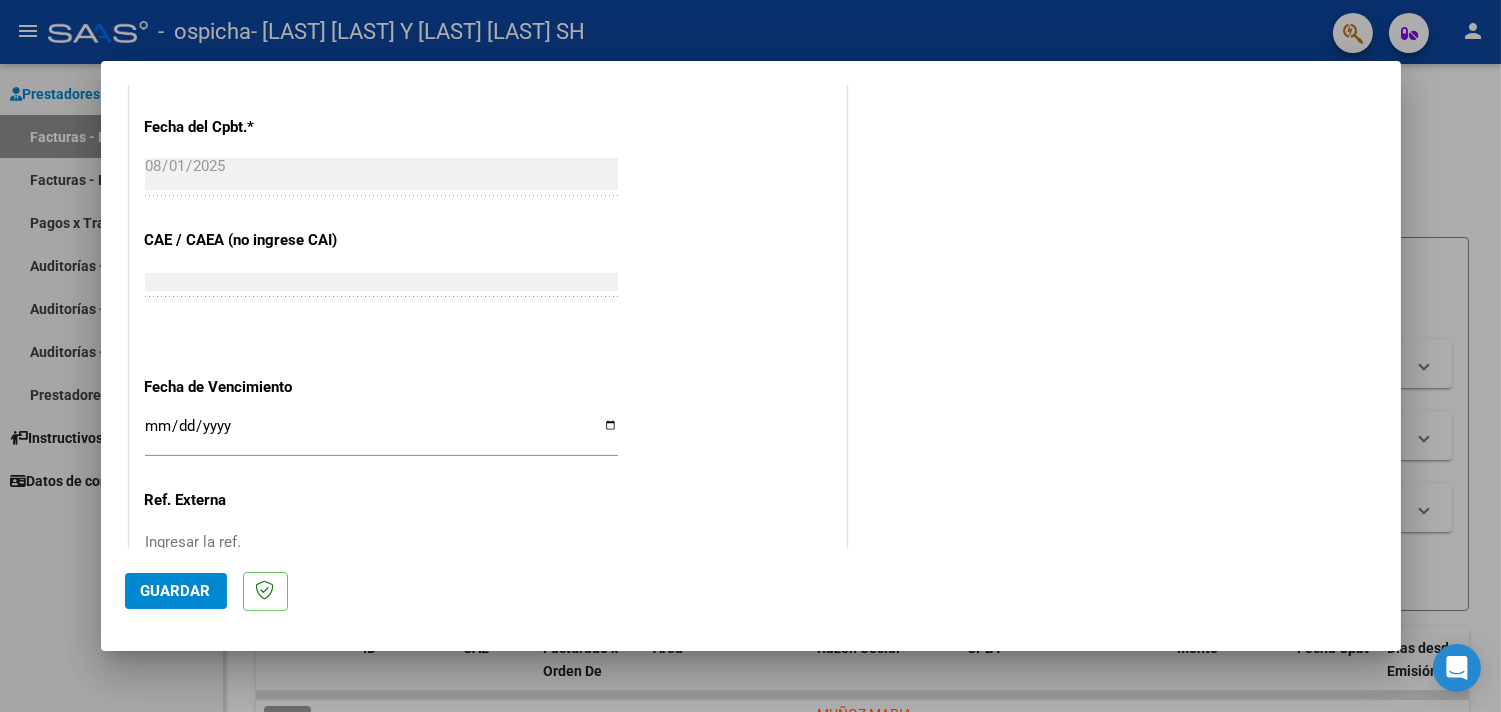 type on "202507" 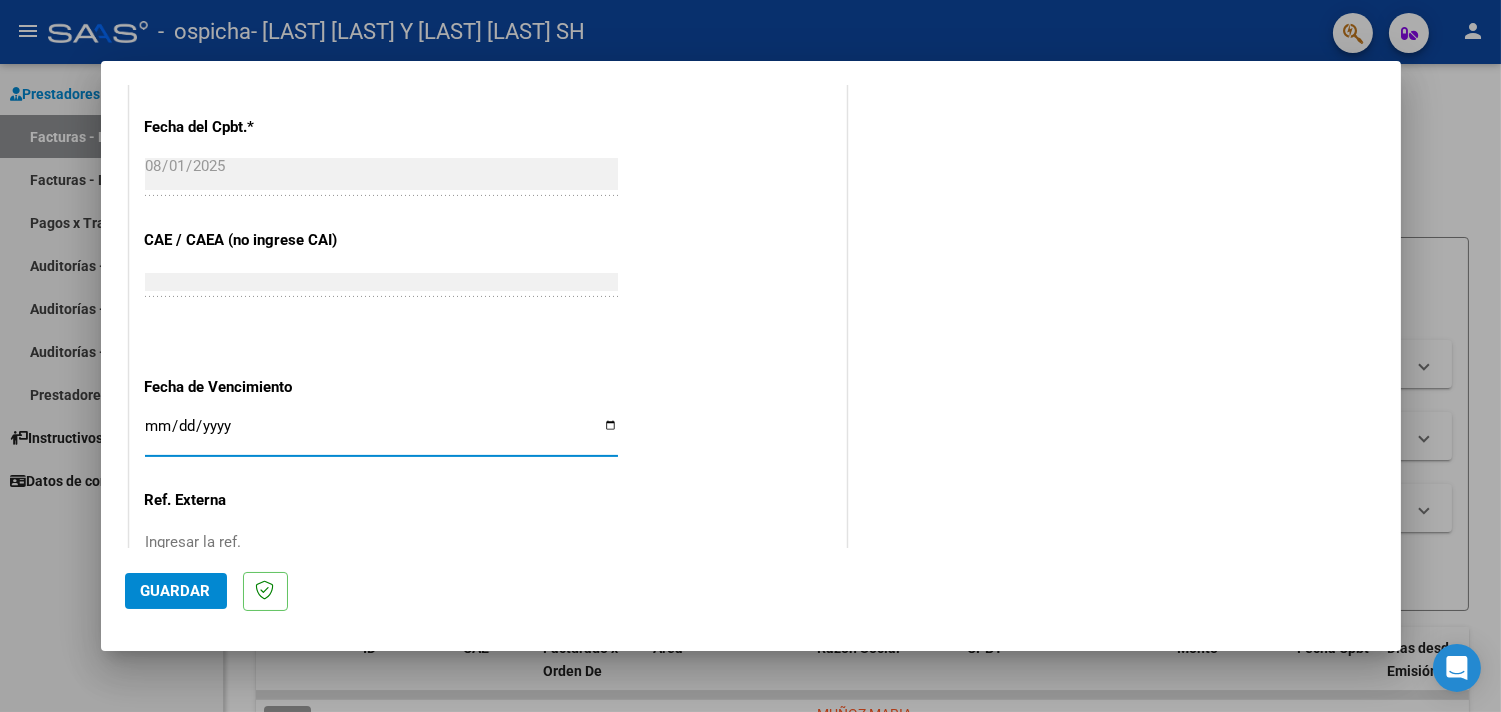 type on "2025-08-11" 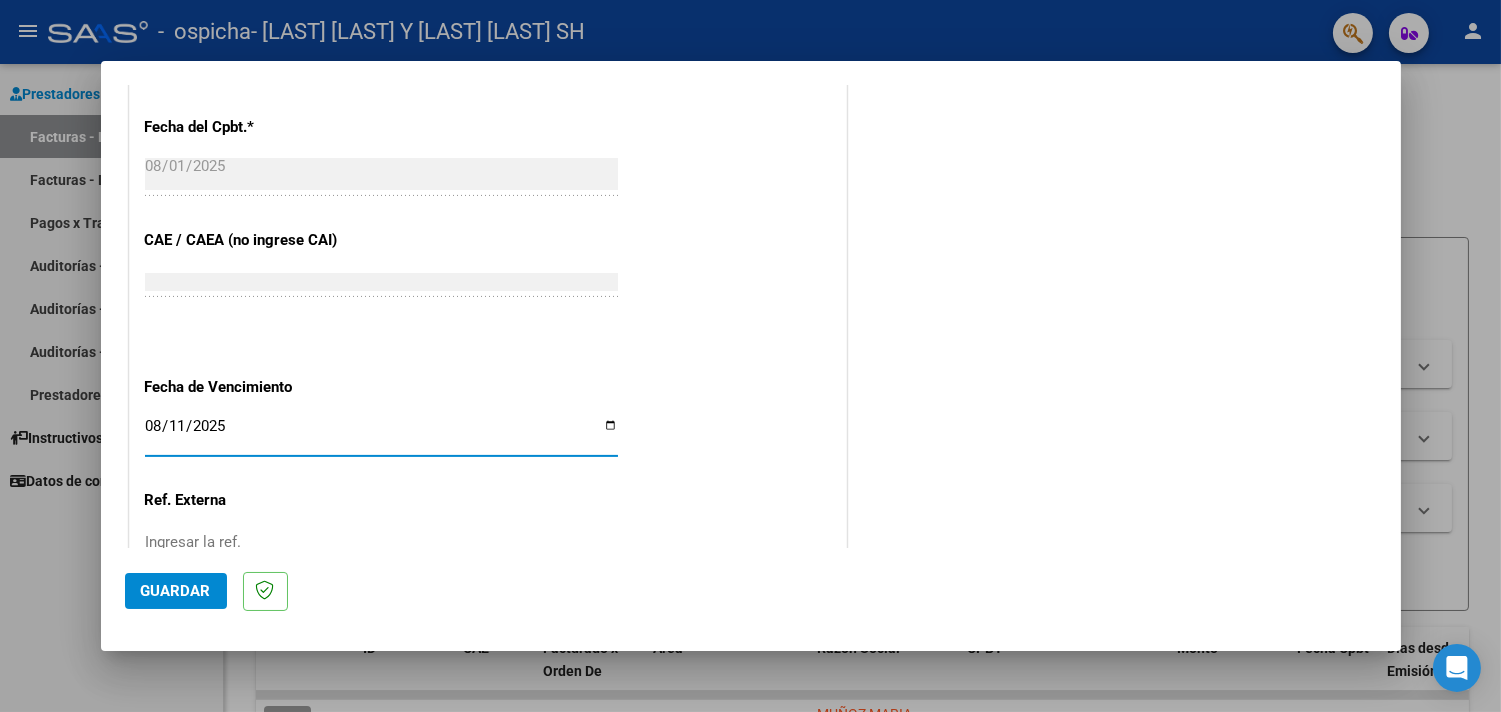 scroll, scrollTop: 1258, scrollLeft: 0, axis: vertical 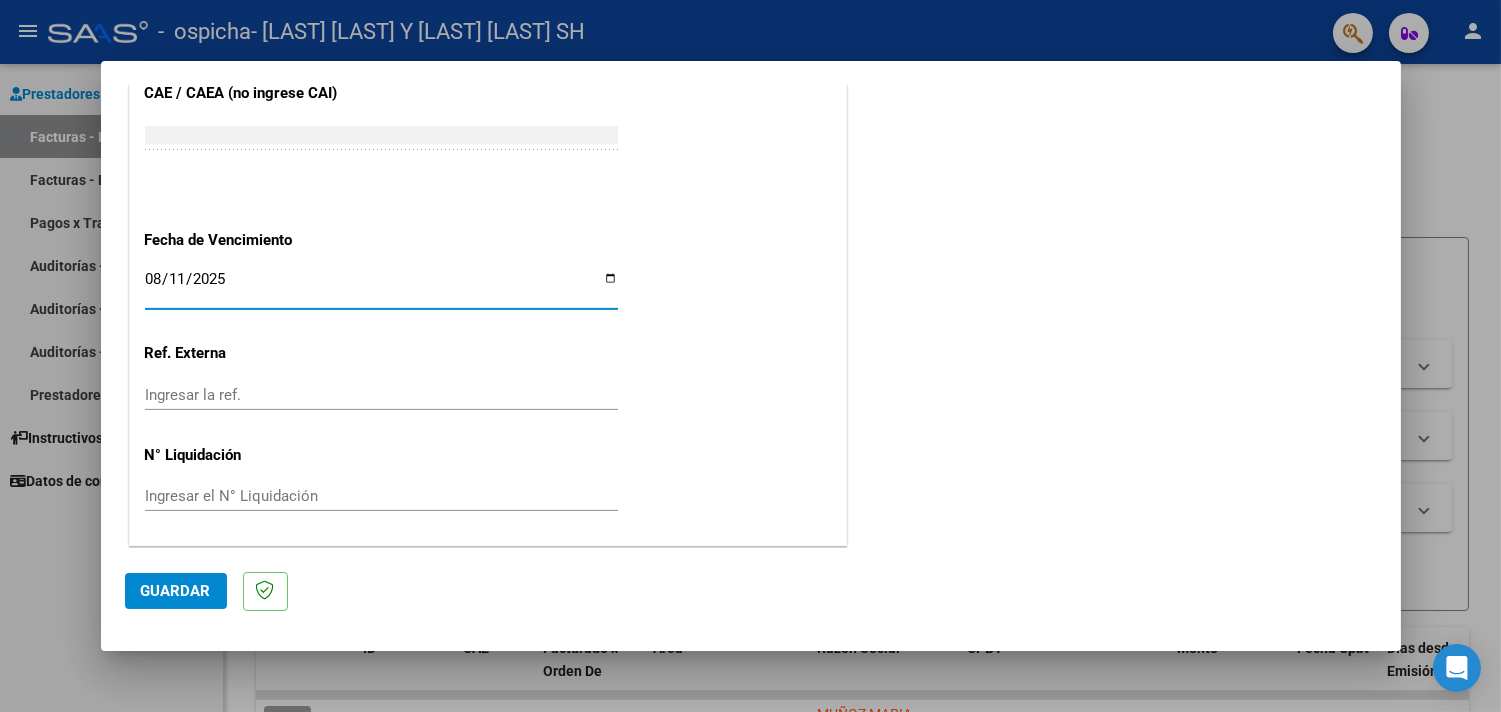 click on "Guardar" 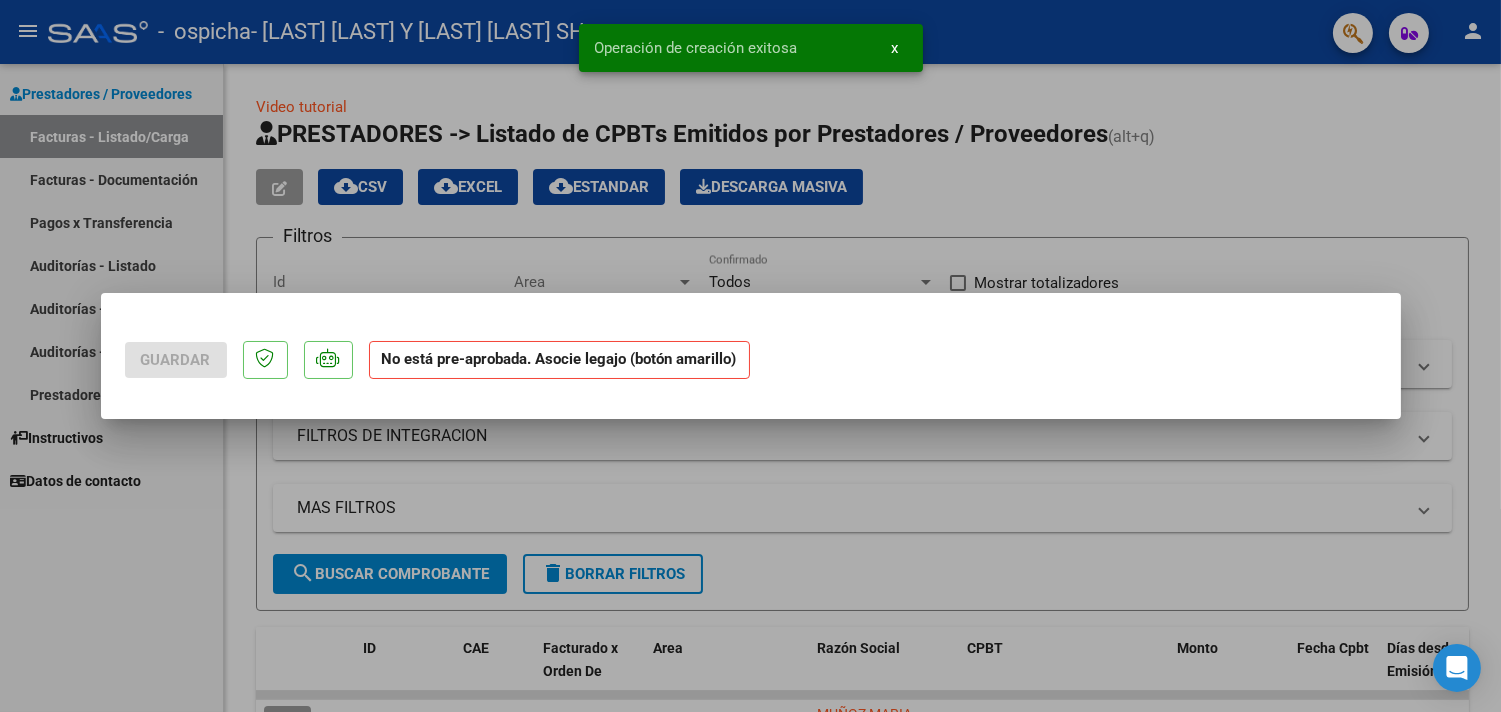 scroll, scrollTop: 0, scrollLeft: 0, axis: both 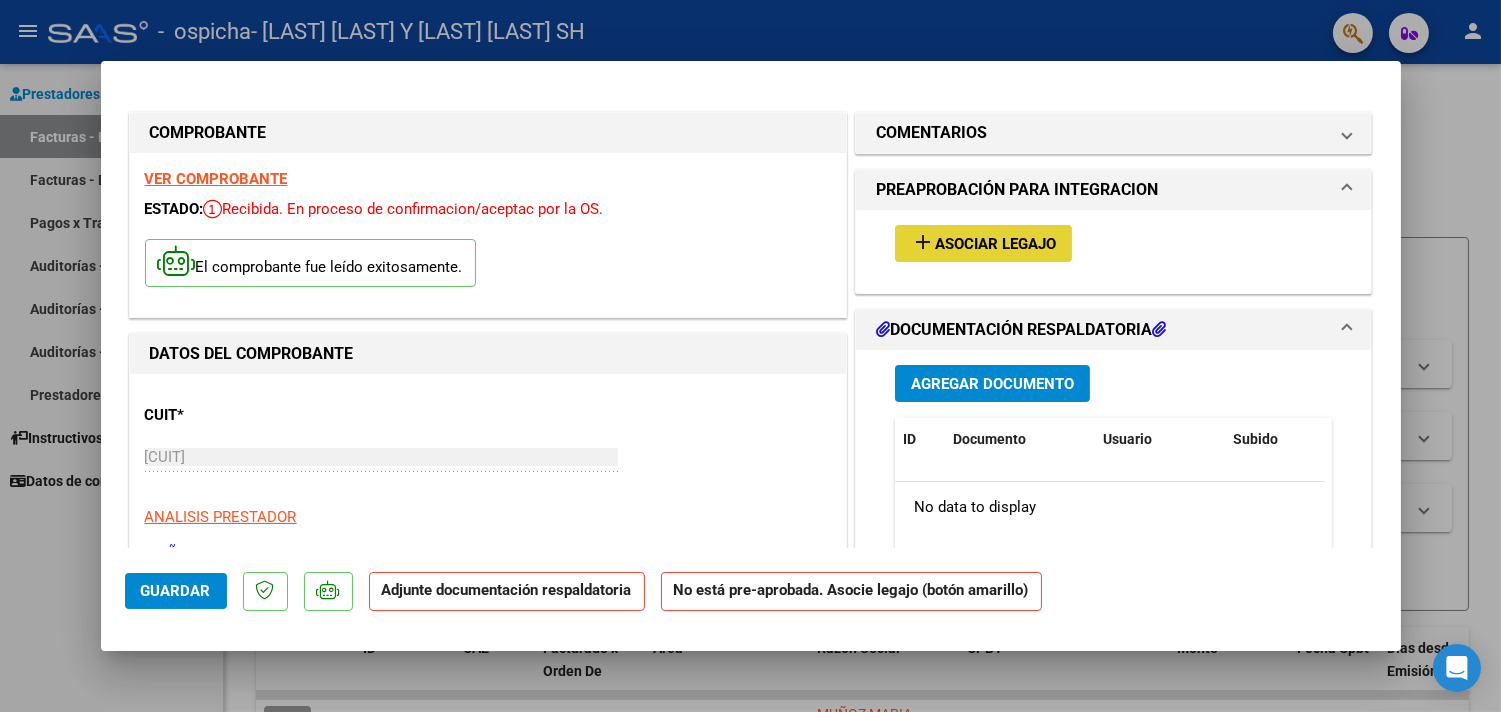 click on "Asociar Legajo" at bounding box center (995, 244) 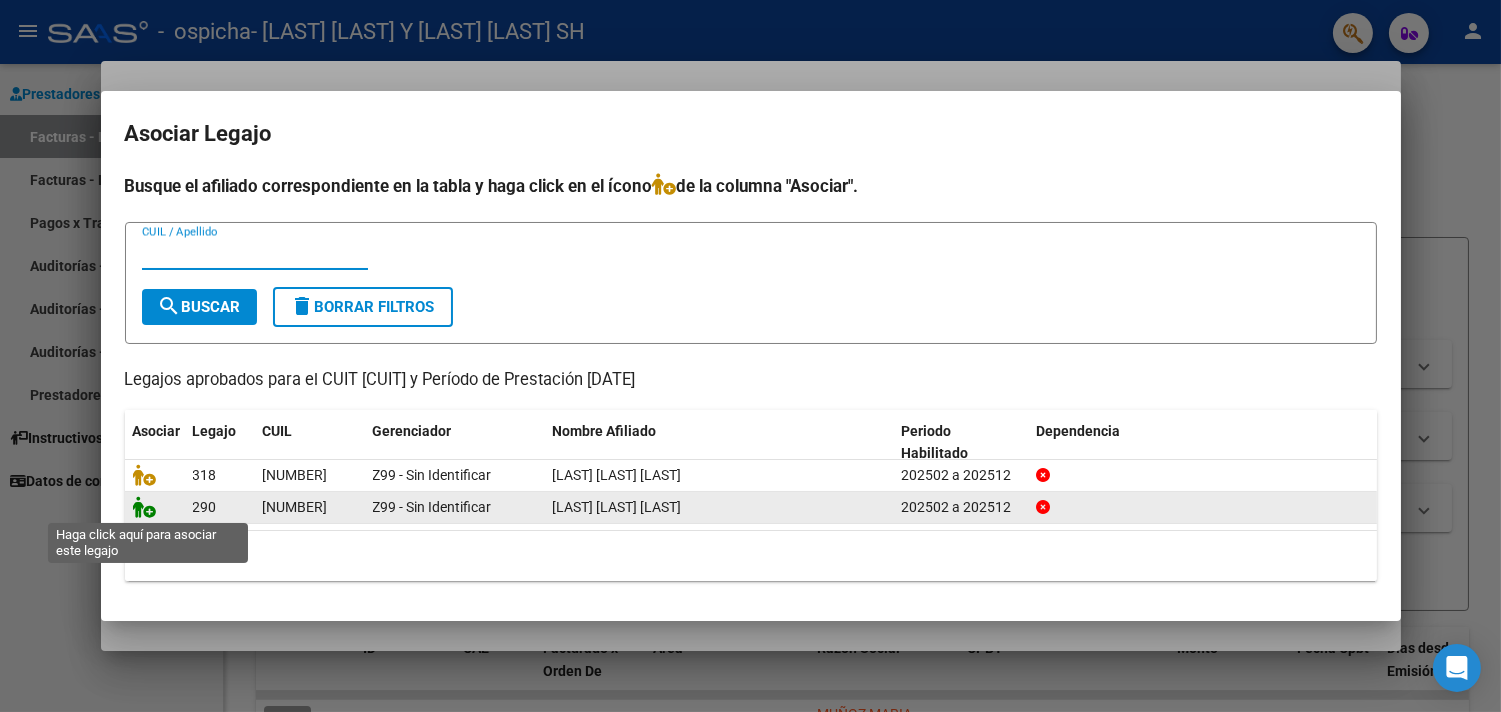 click 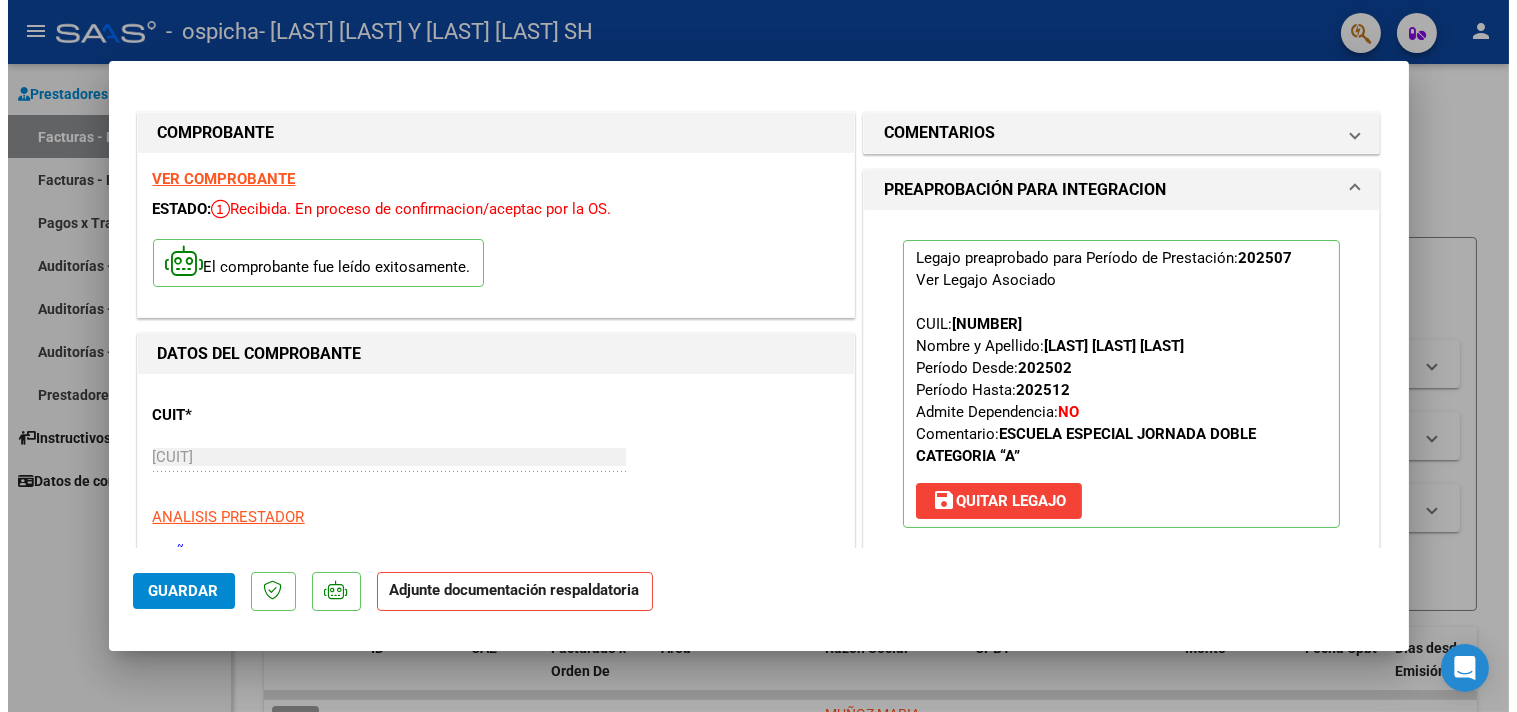 scroll, scrollTop: 333, scrollLeft: 0, axis: vertical 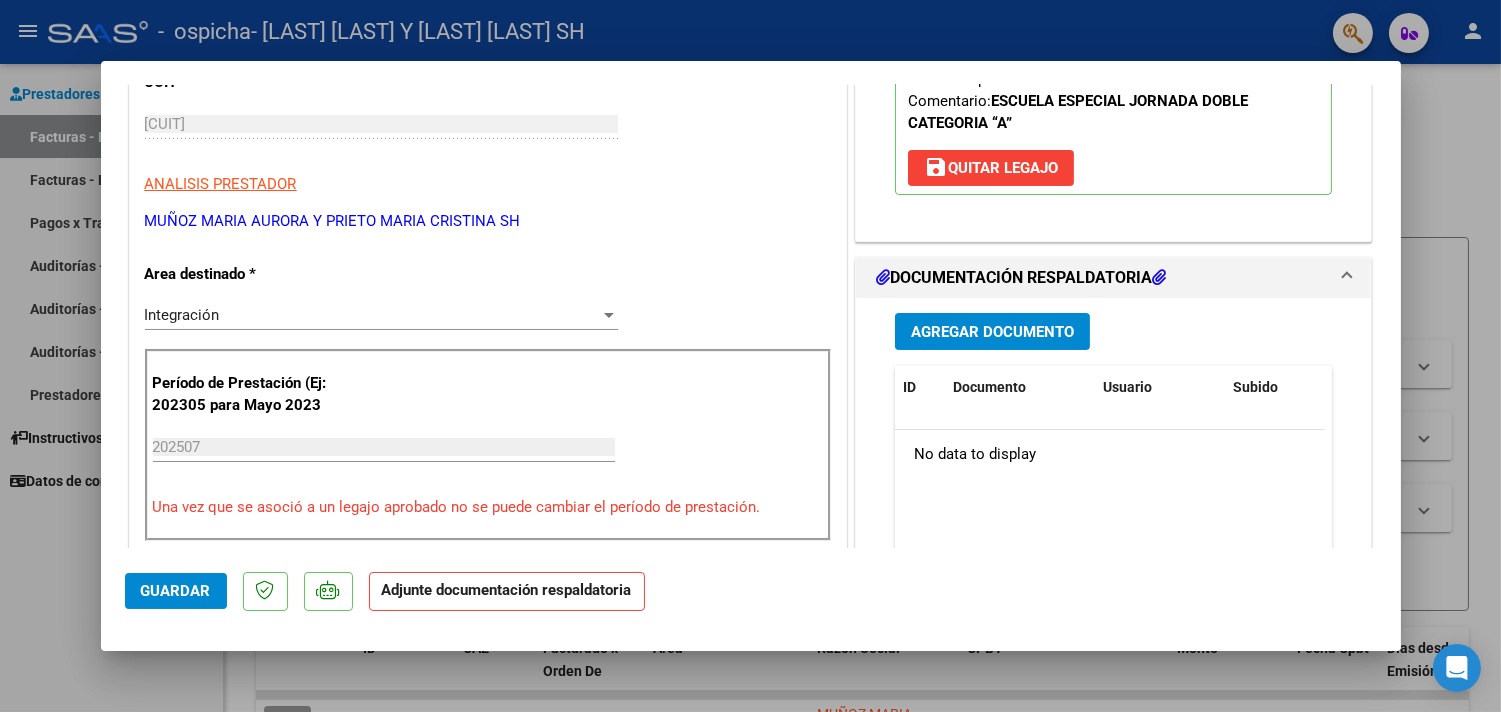 click on "Agregar Documento" at bounding box center (992, 331) 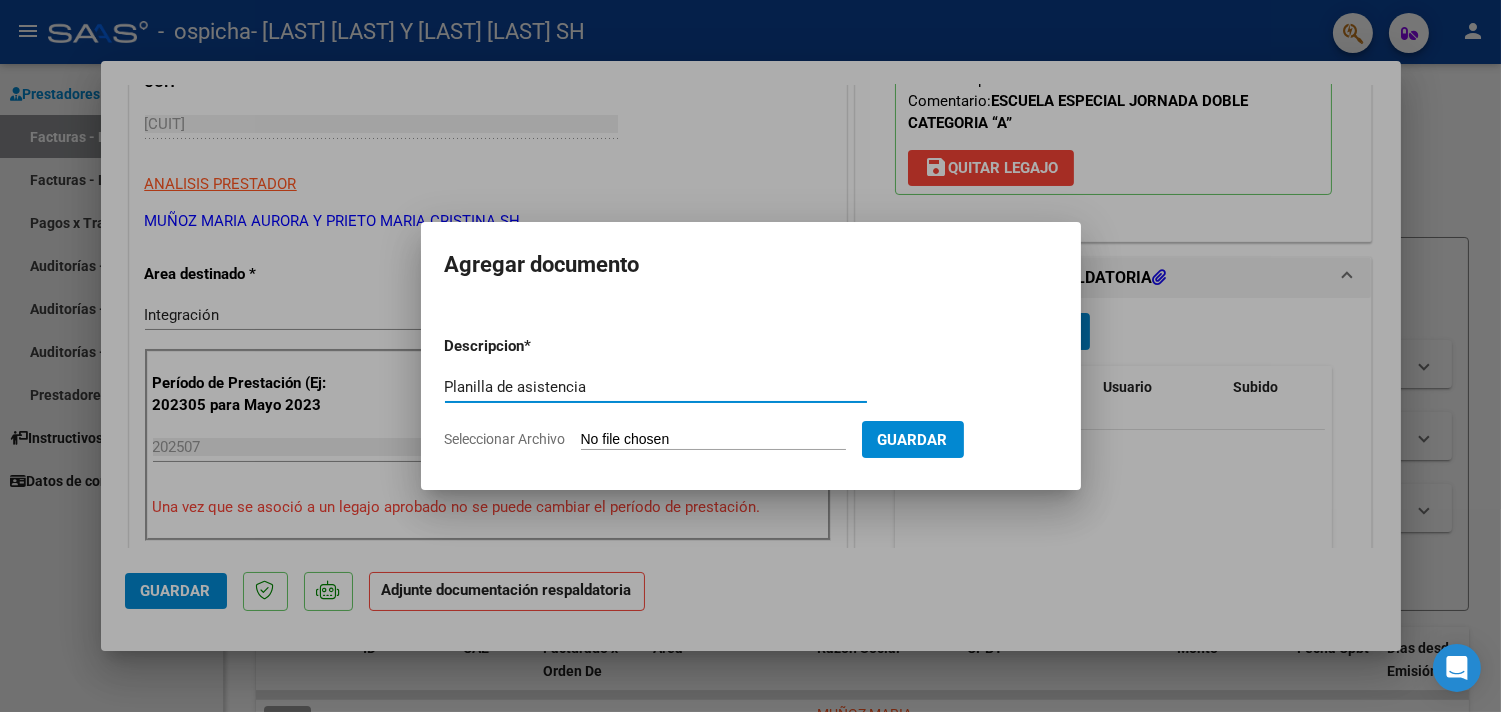 type on "Planilla de asistencia" 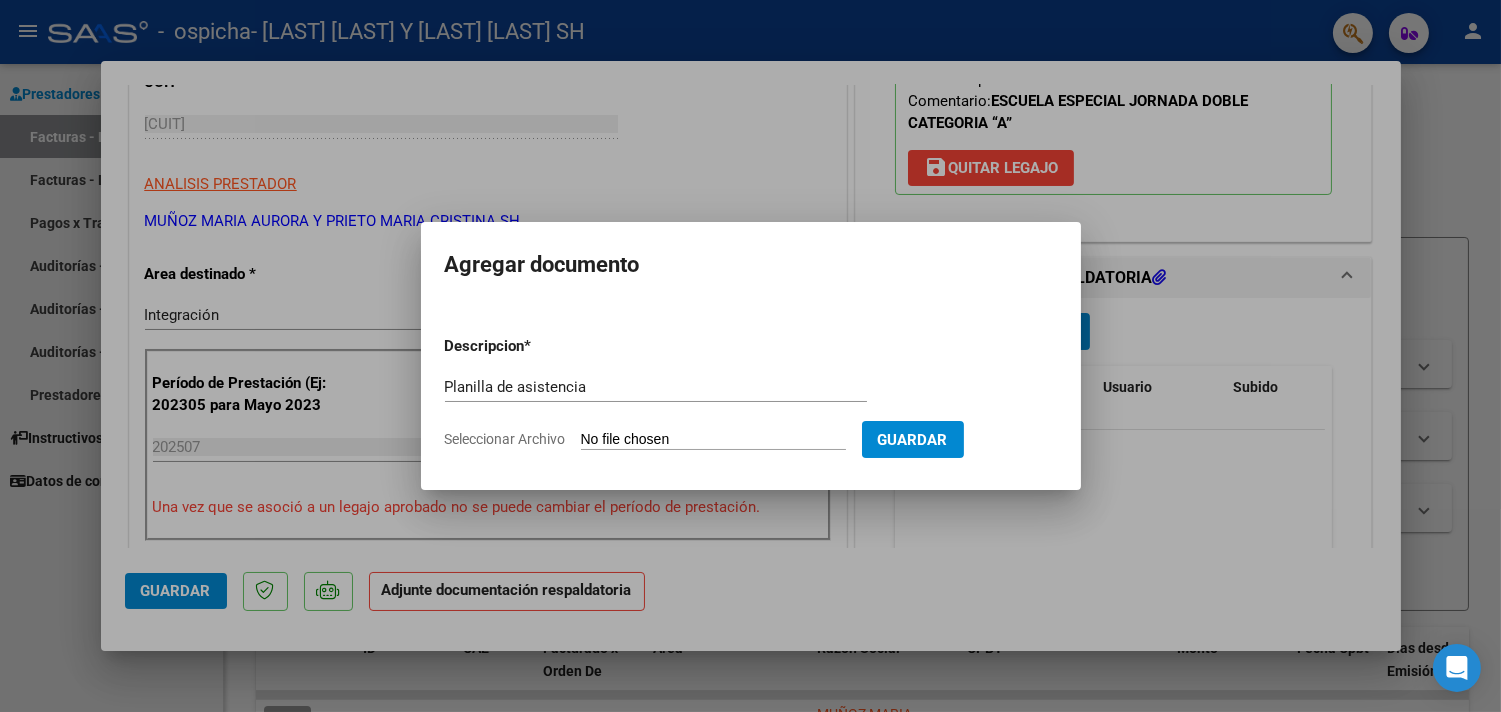 type on "C:\fakepath\[LAST] [LAST] [LAST].pdf" 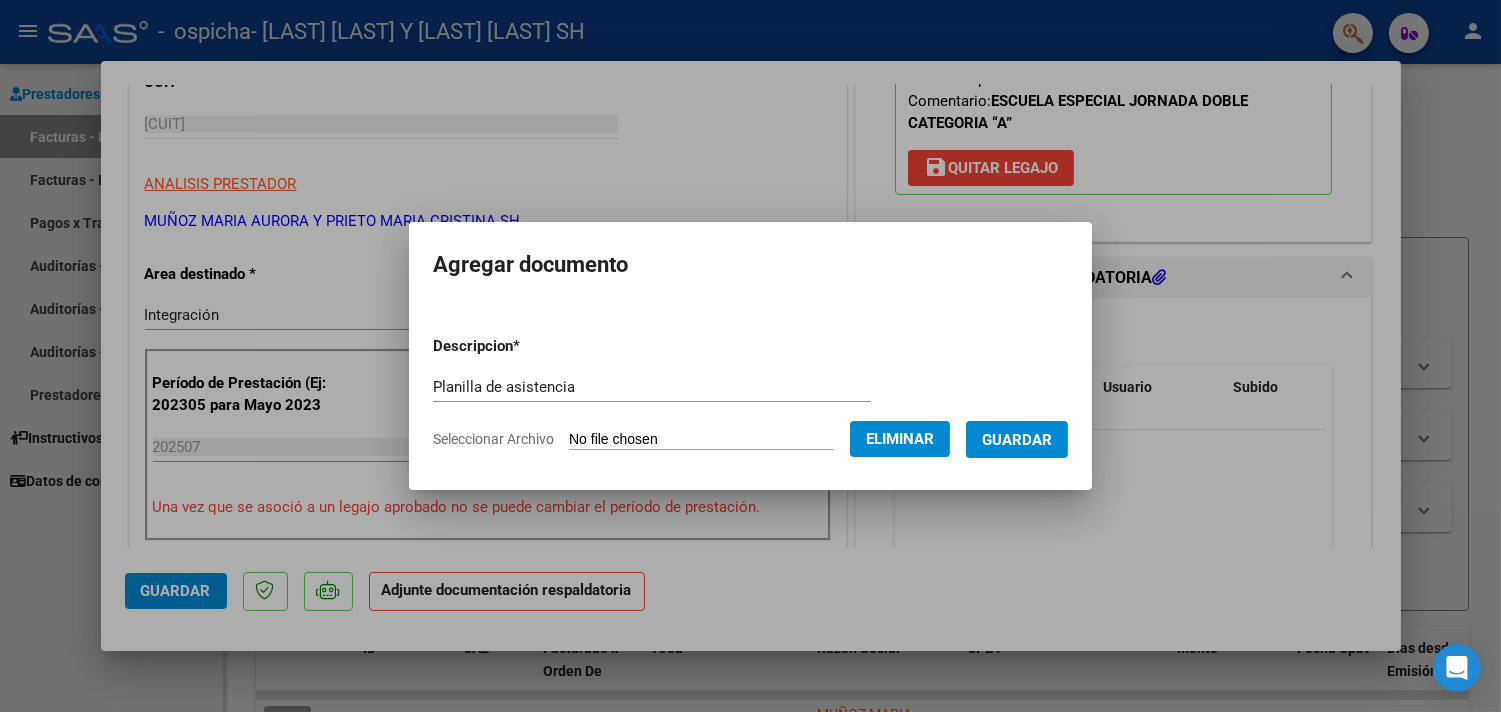 click on "Guardar" at bounding box center [1017, 440] 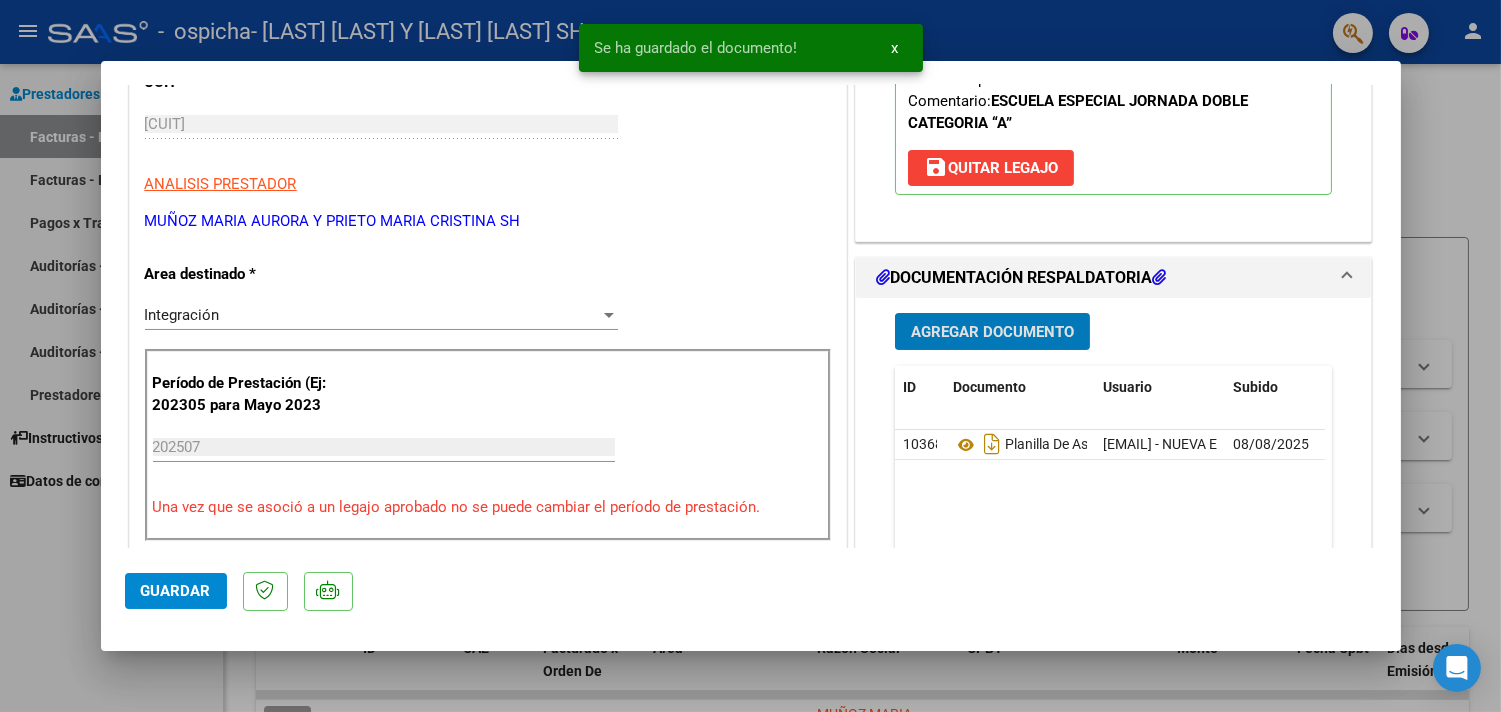 click on "Agregar Documento" at bounding box center (992, 331) 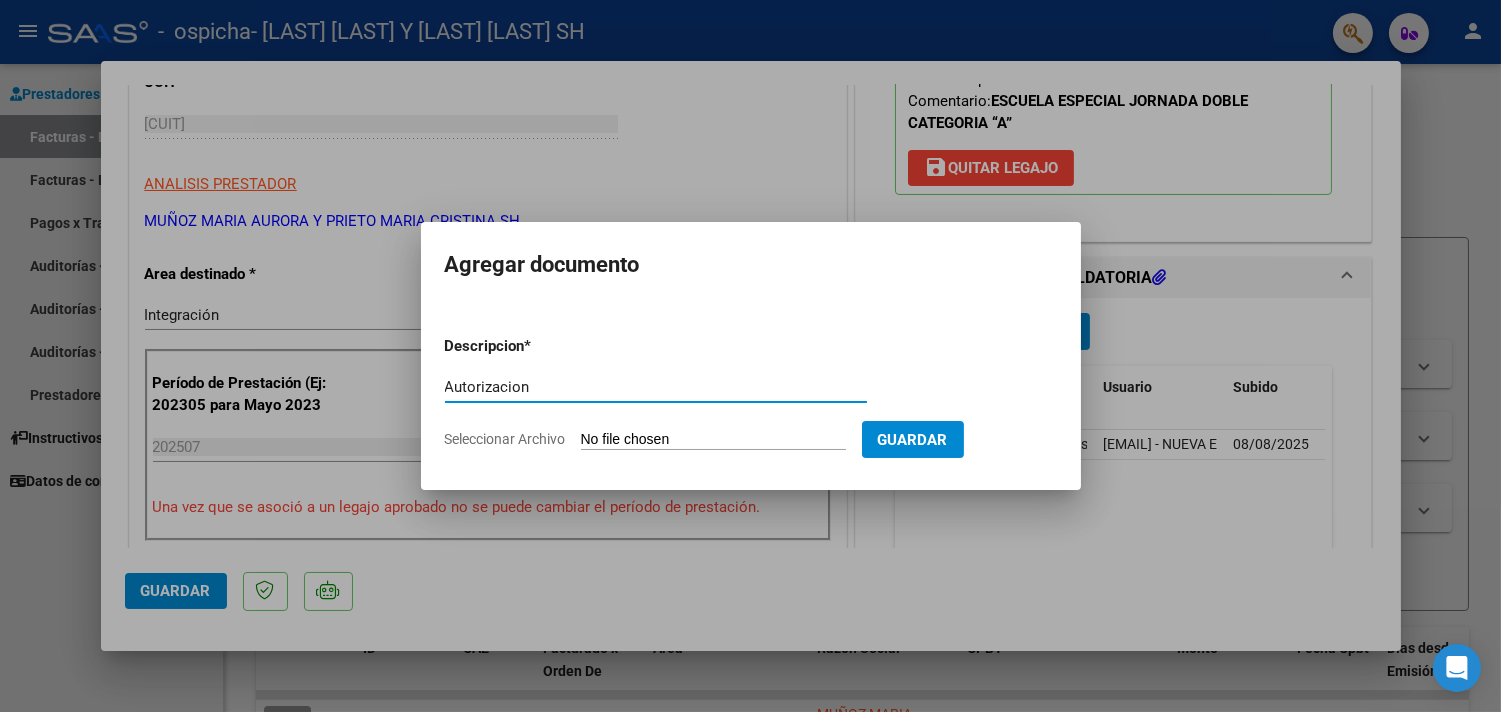 type on "Autorizacion" 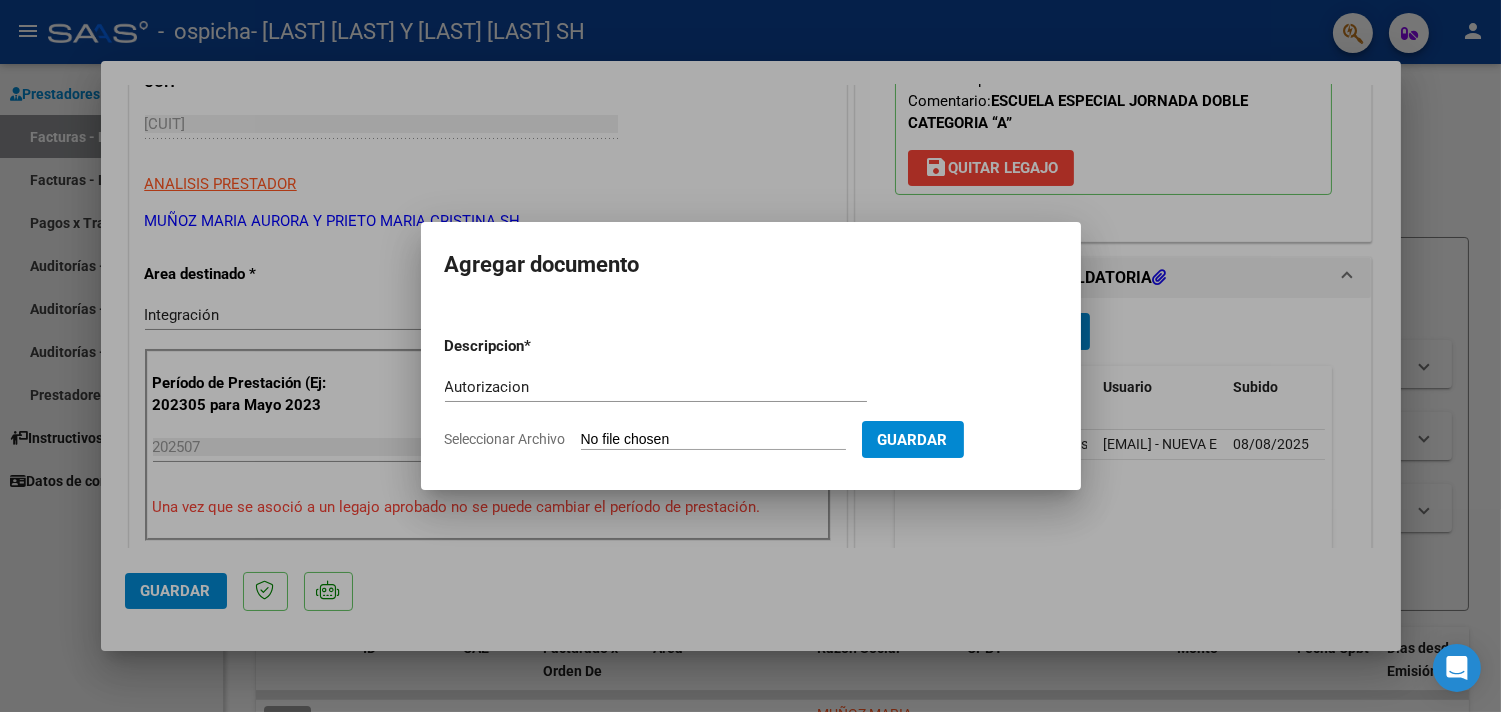 click on "Seleccionar Archivo" at bounding box center (713, 440) 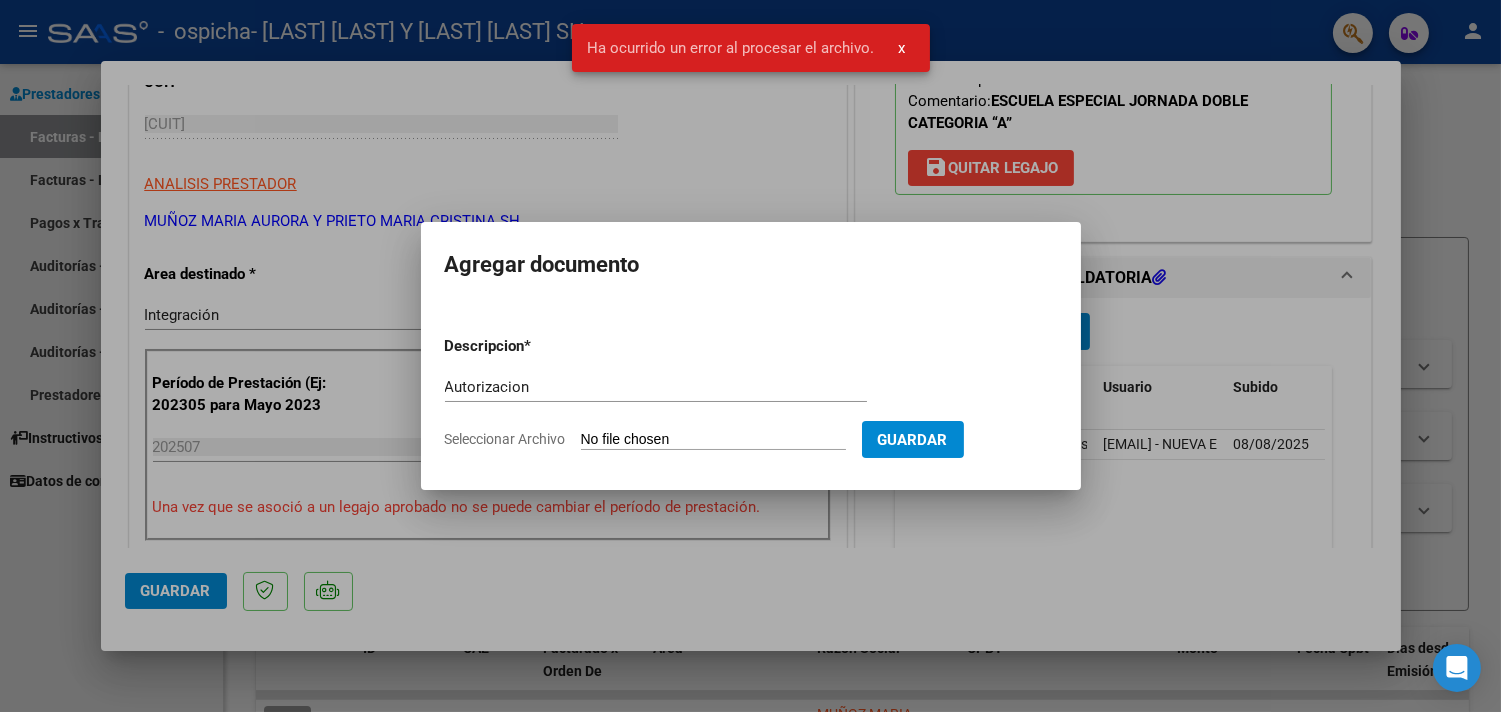 click on "Seleccionar Archivo" at bounding box center (713, 440) 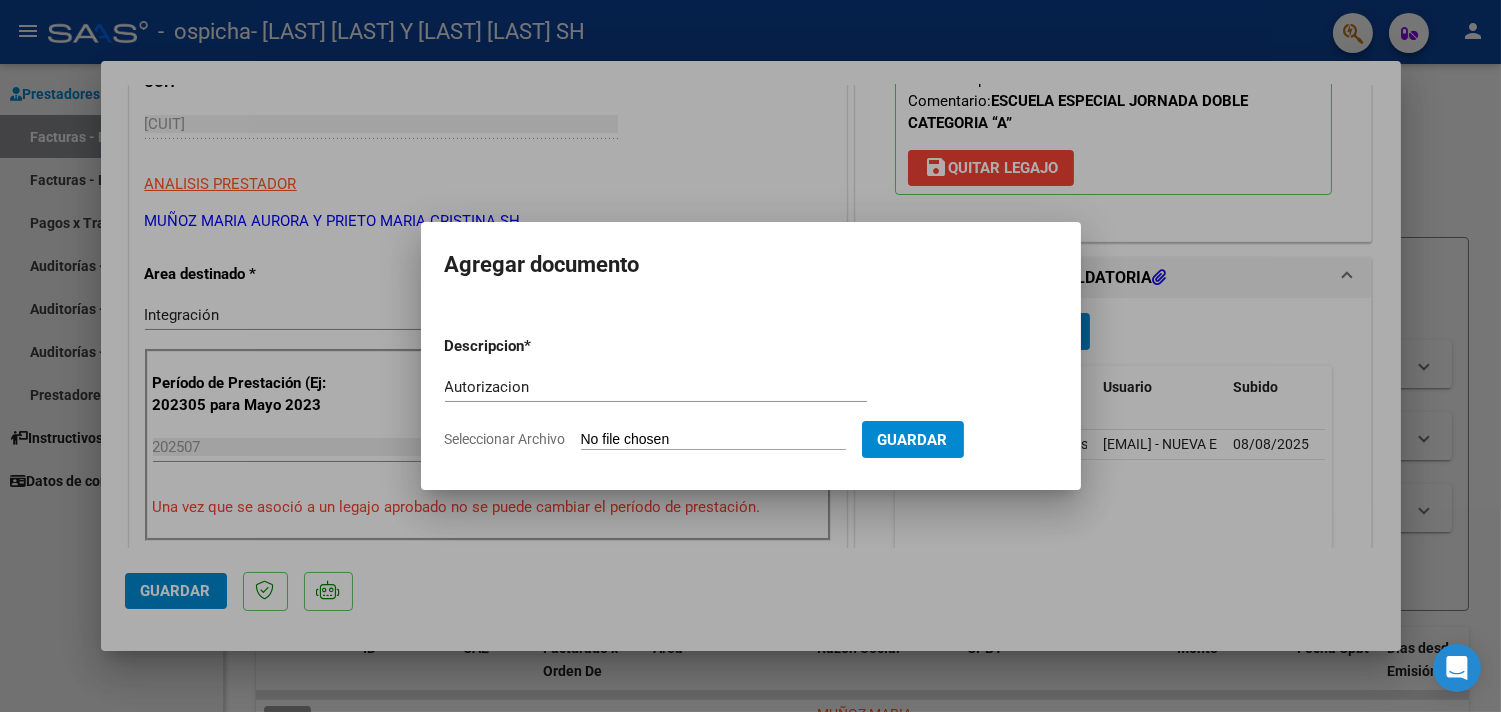 type on "C:\fakepath\[LAST] [LAST] [LAST] [DATE].pdf" 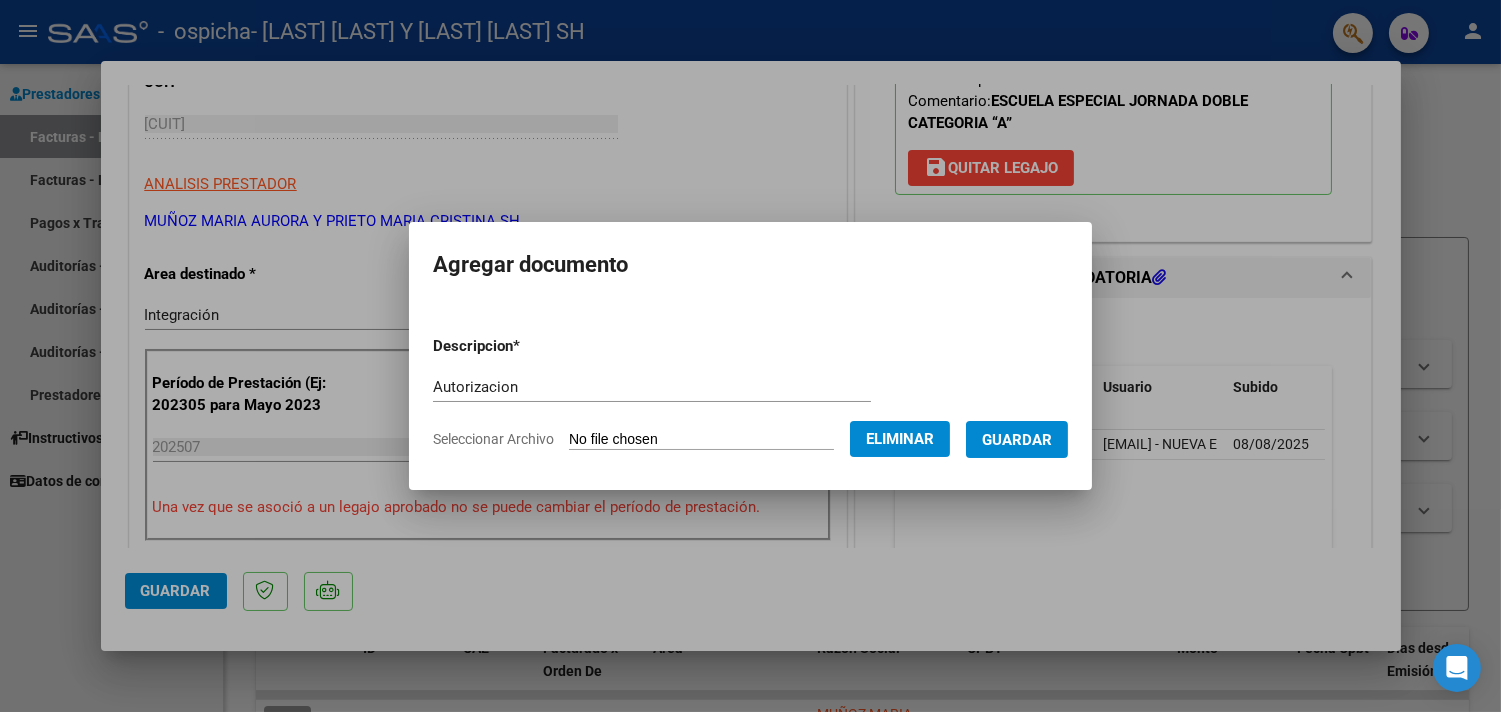 click on "Guardar" at bounding box center (1017, 440) 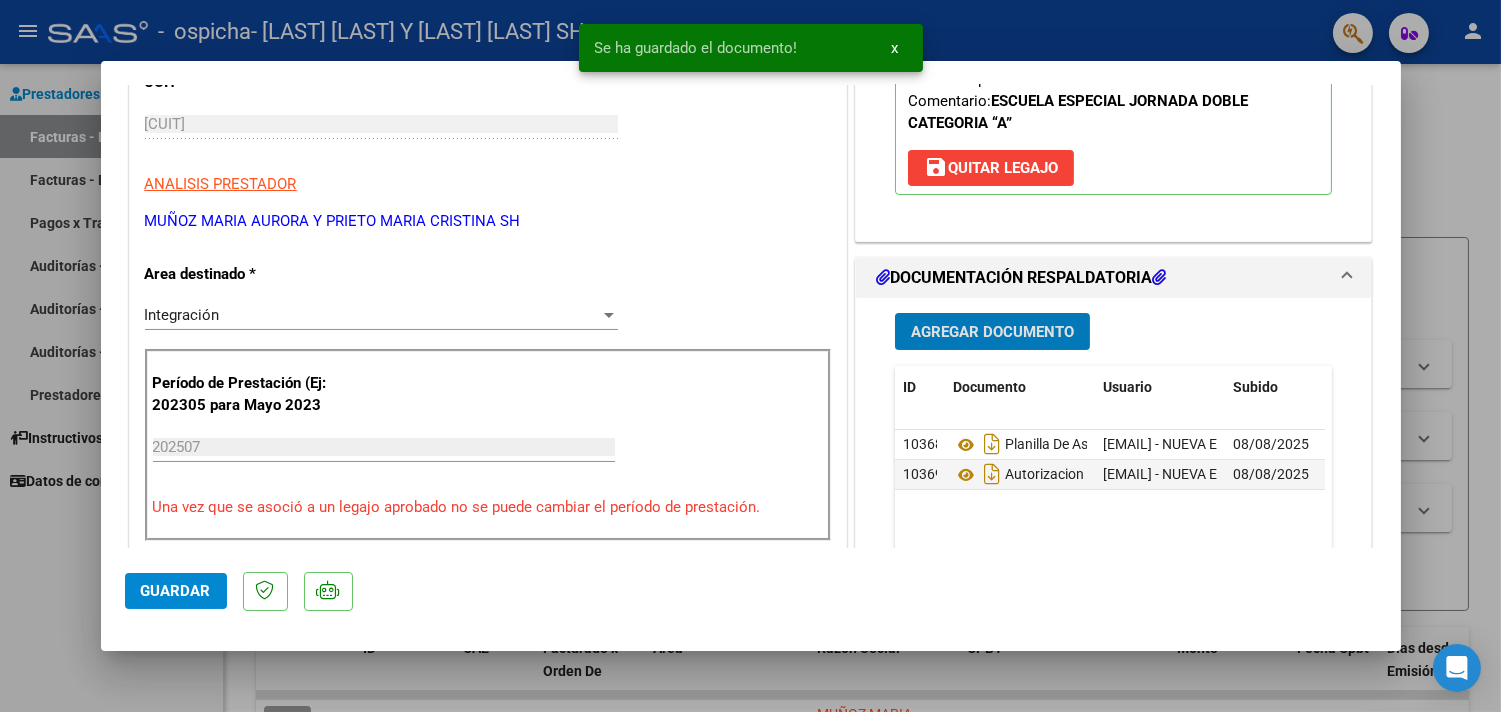 click on "Agregar Documento" at bounding box center [992, 332] 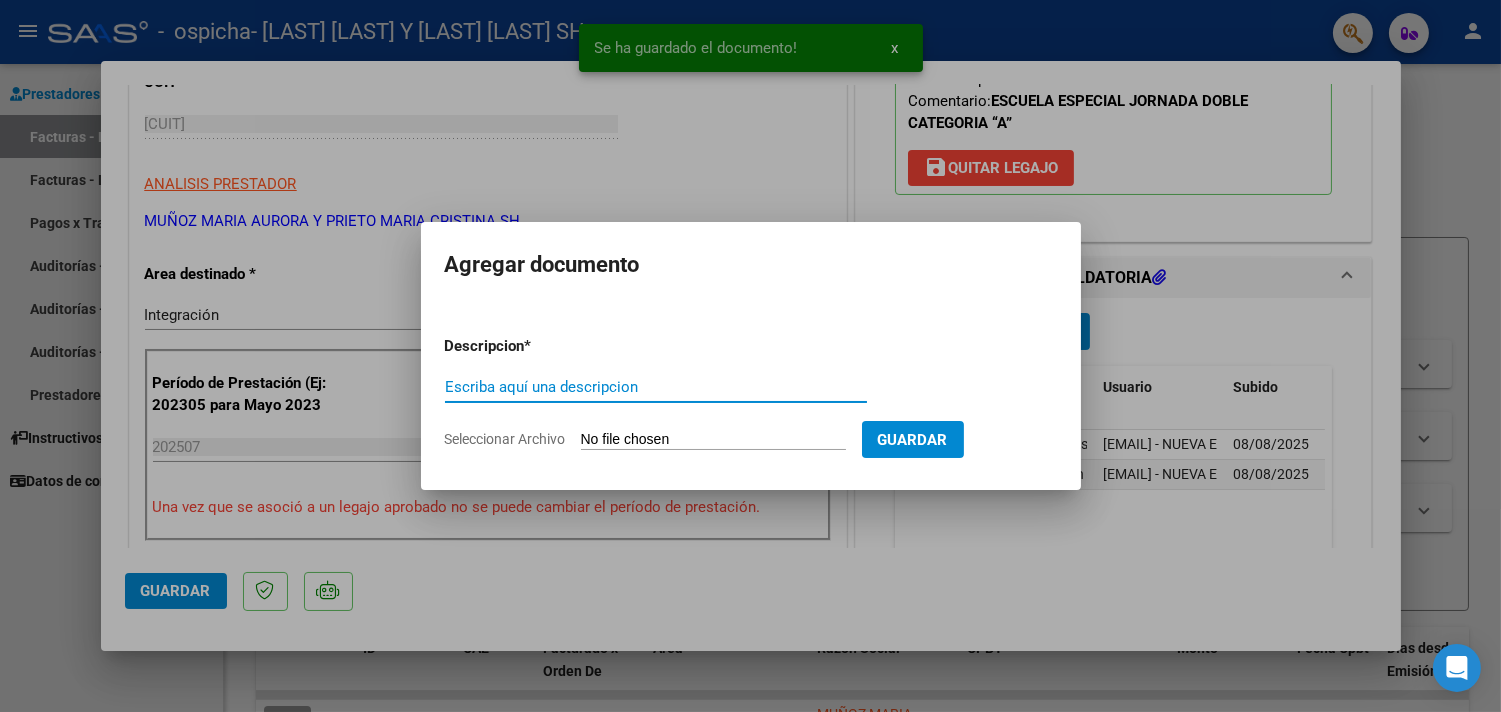 click on "Escriba aquí una descripcion" at bounding box center (656, 387) 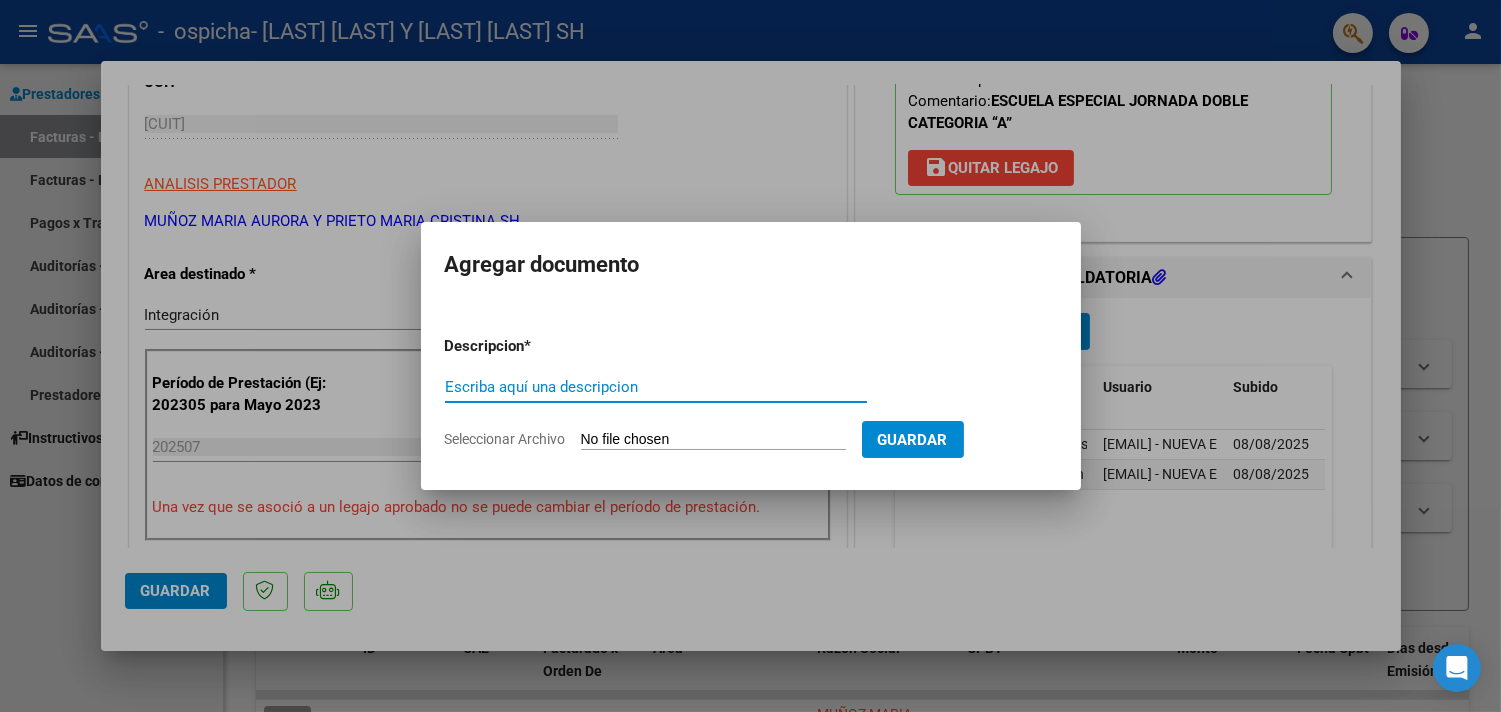 type on "p" 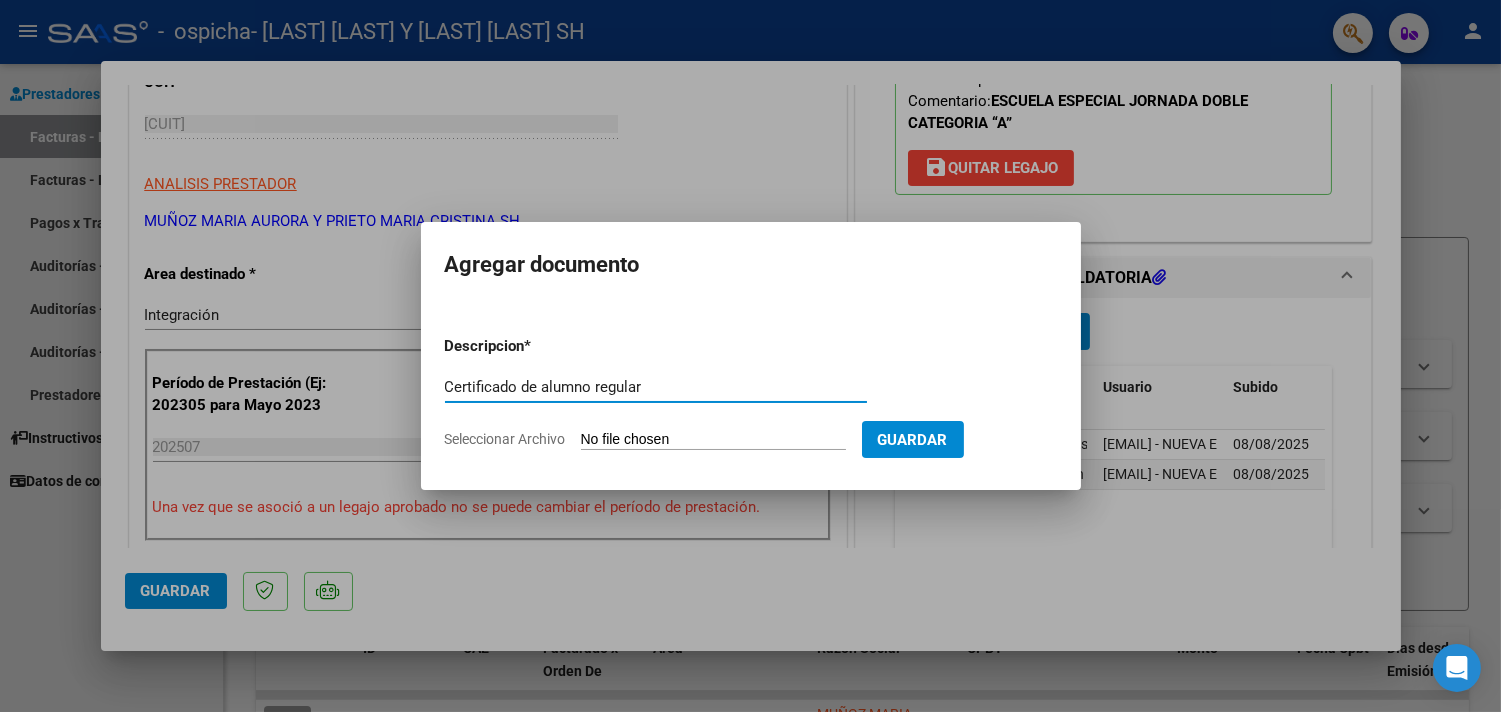 type on "Certificado de alumno regular" 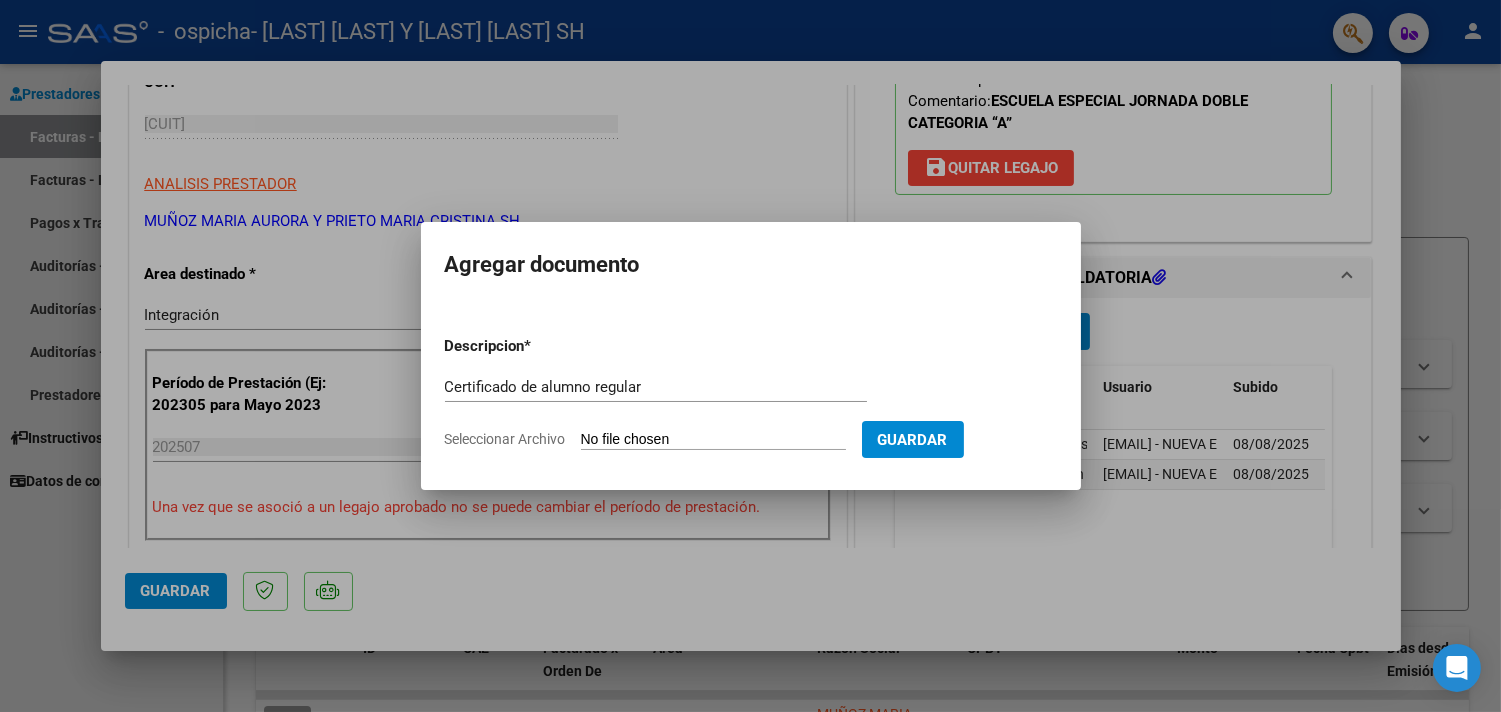 type on "C:\fakepath\[LAST] [LAST] [LAST].pdf" 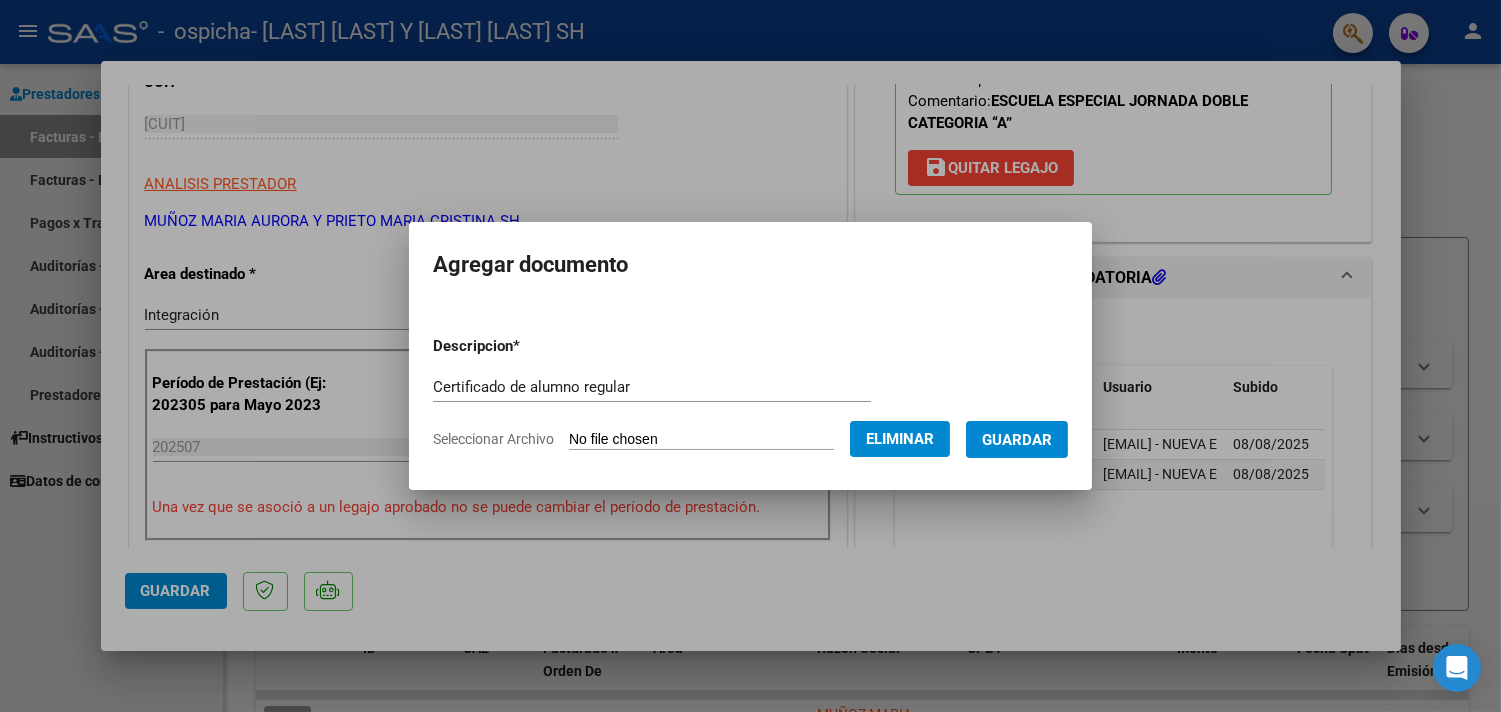 click on "Guardar" at bounding box center (1017, 439) 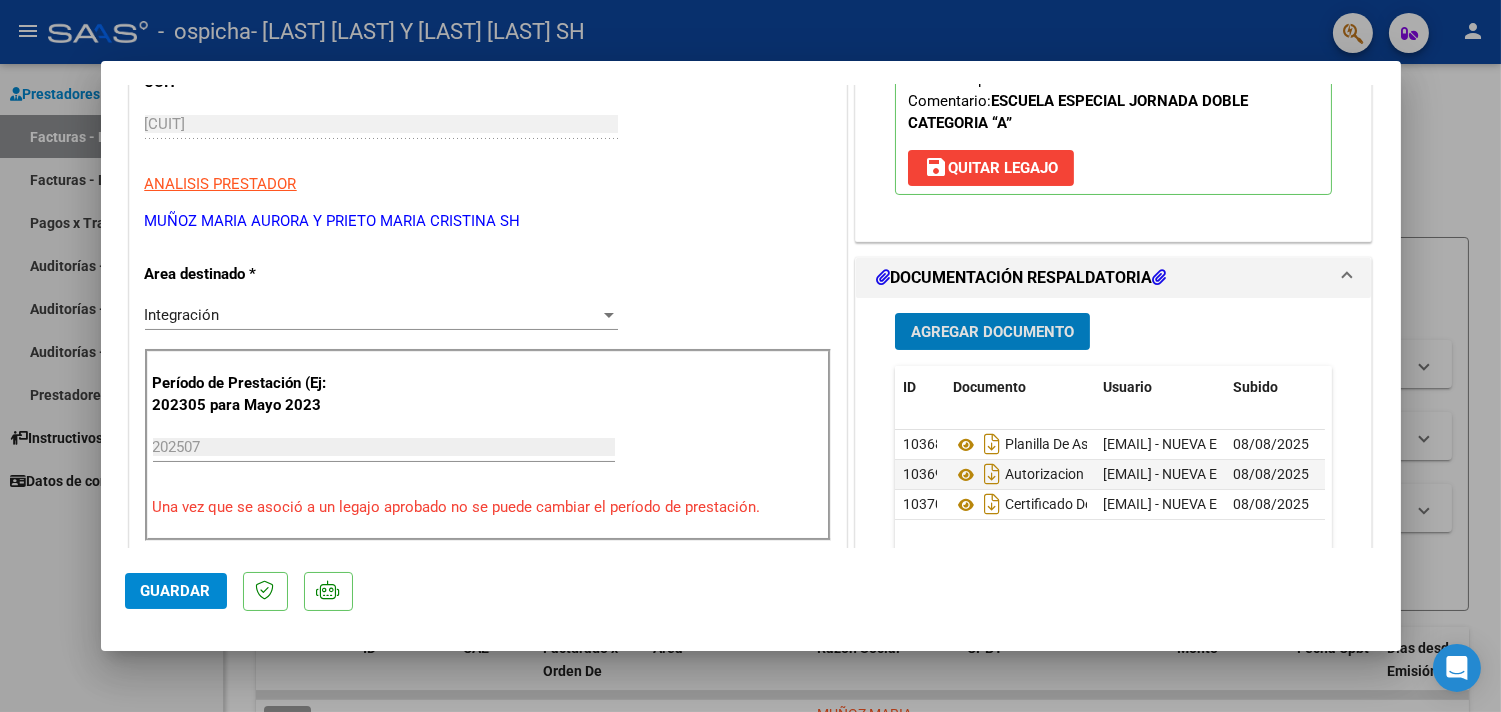 click on "Guardar" 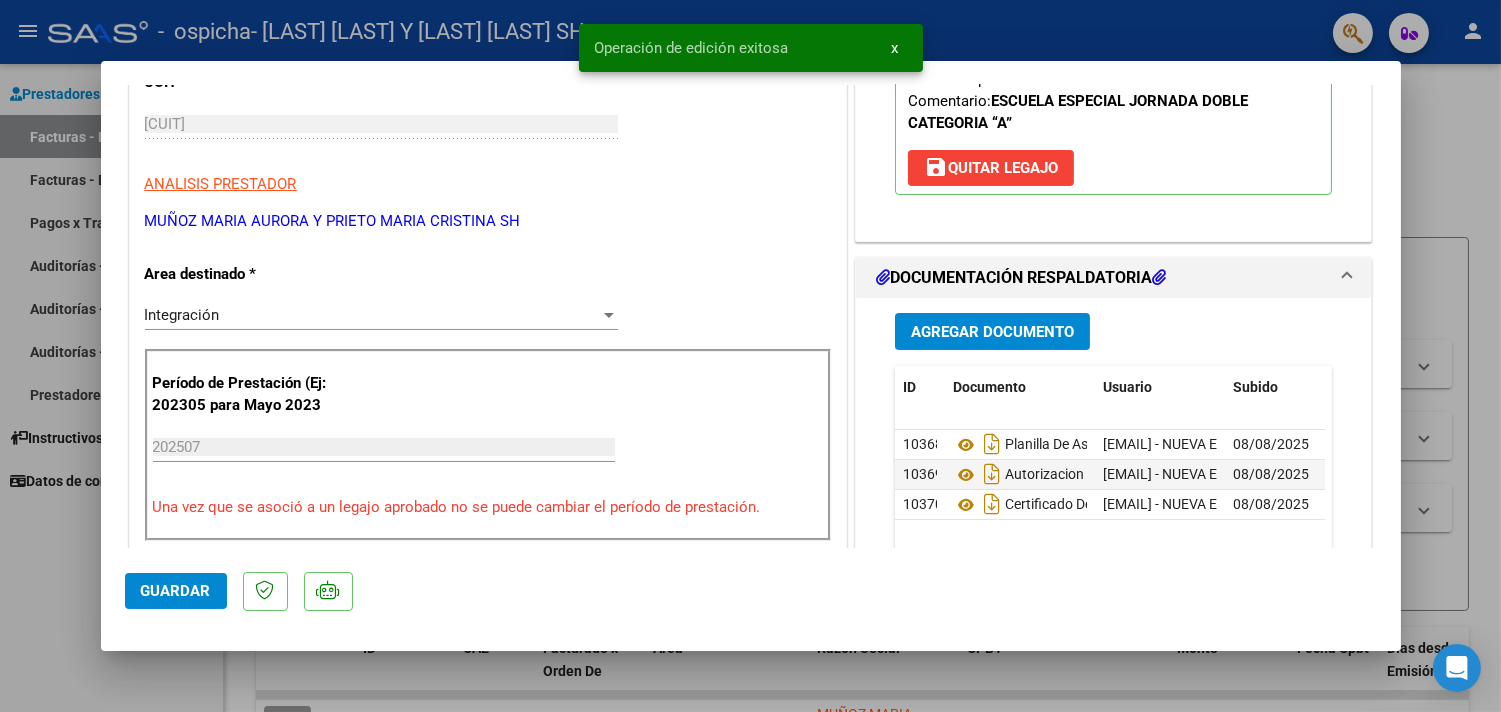 click at bounding box center [750, 356] 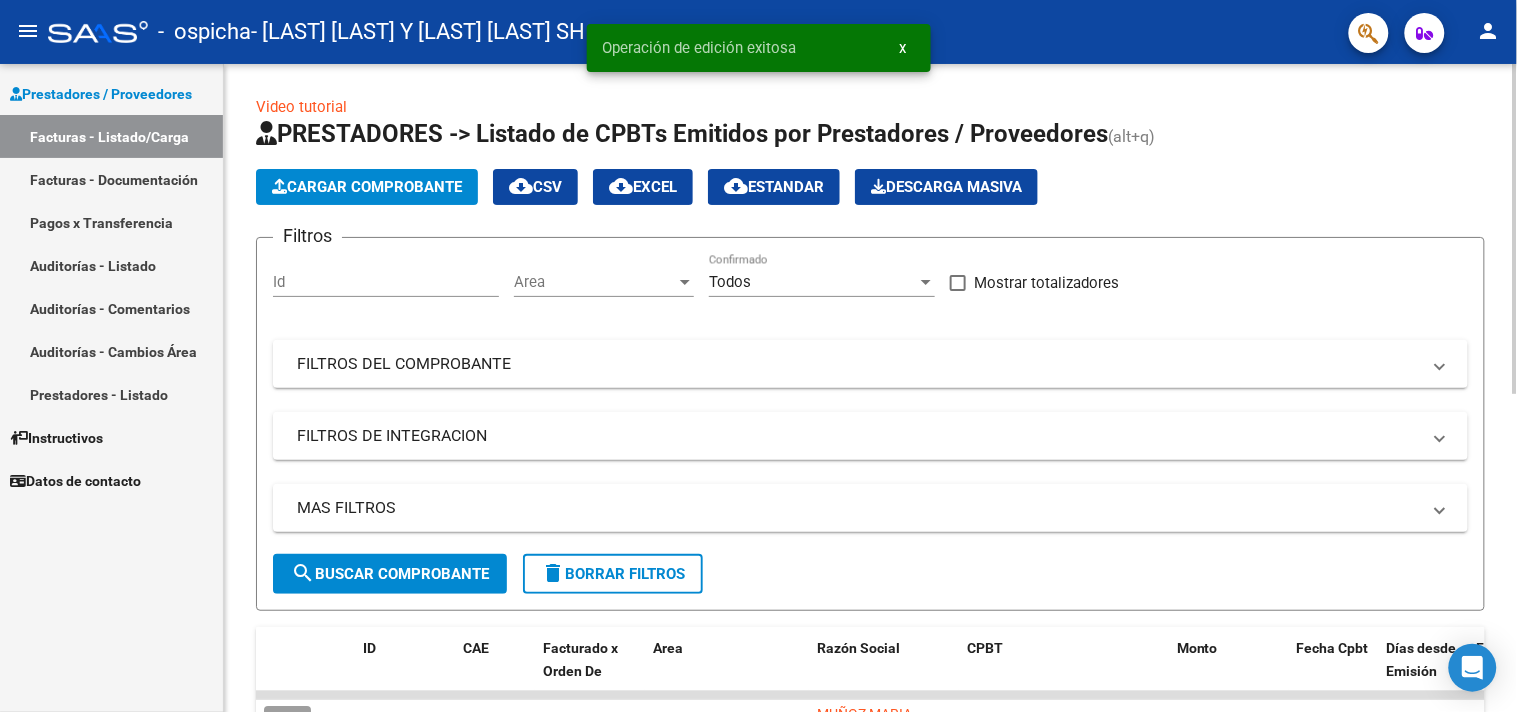 scroll, scrollTop: 333, scrollLeft: 0, axis: vertical 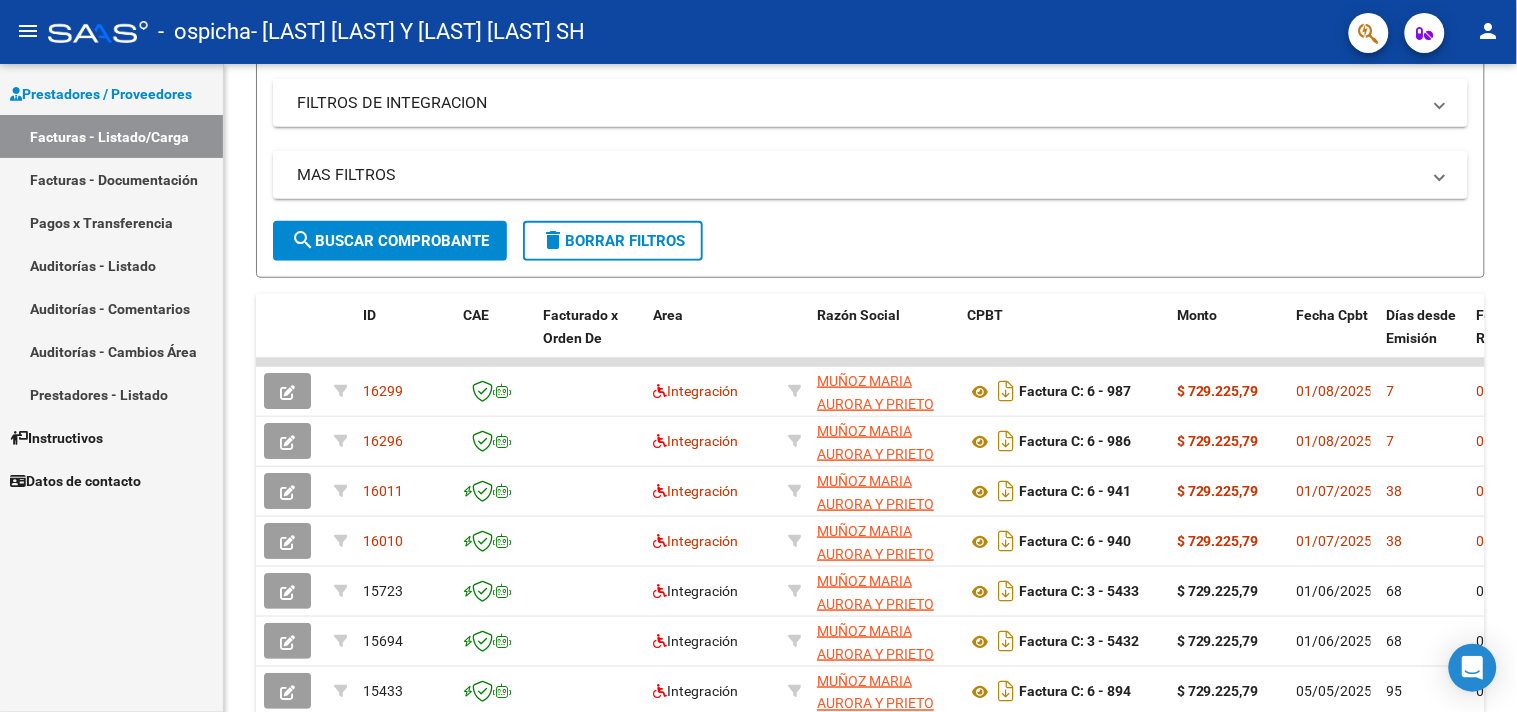 click on "person" 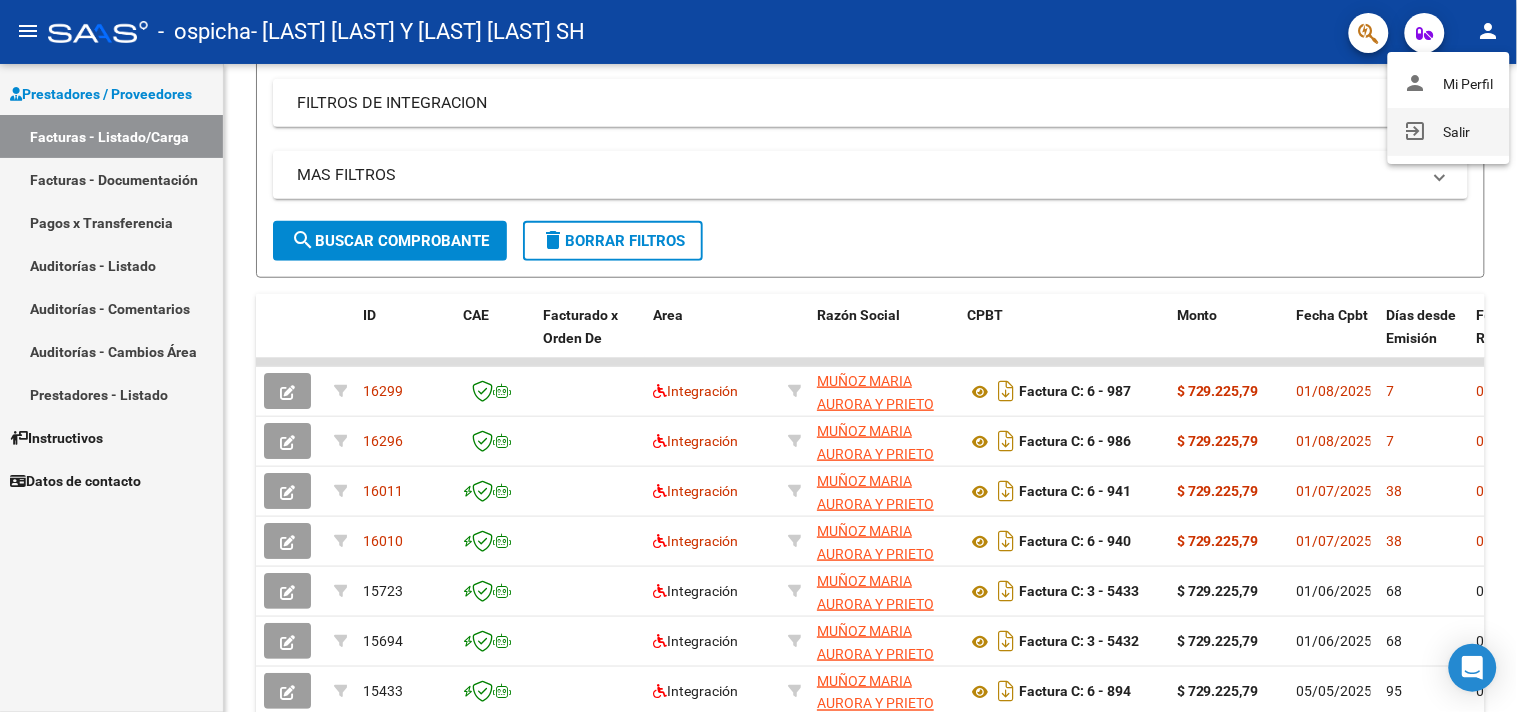 click on "exit_to_app  Salir" at bounding box center (1449, 132) 